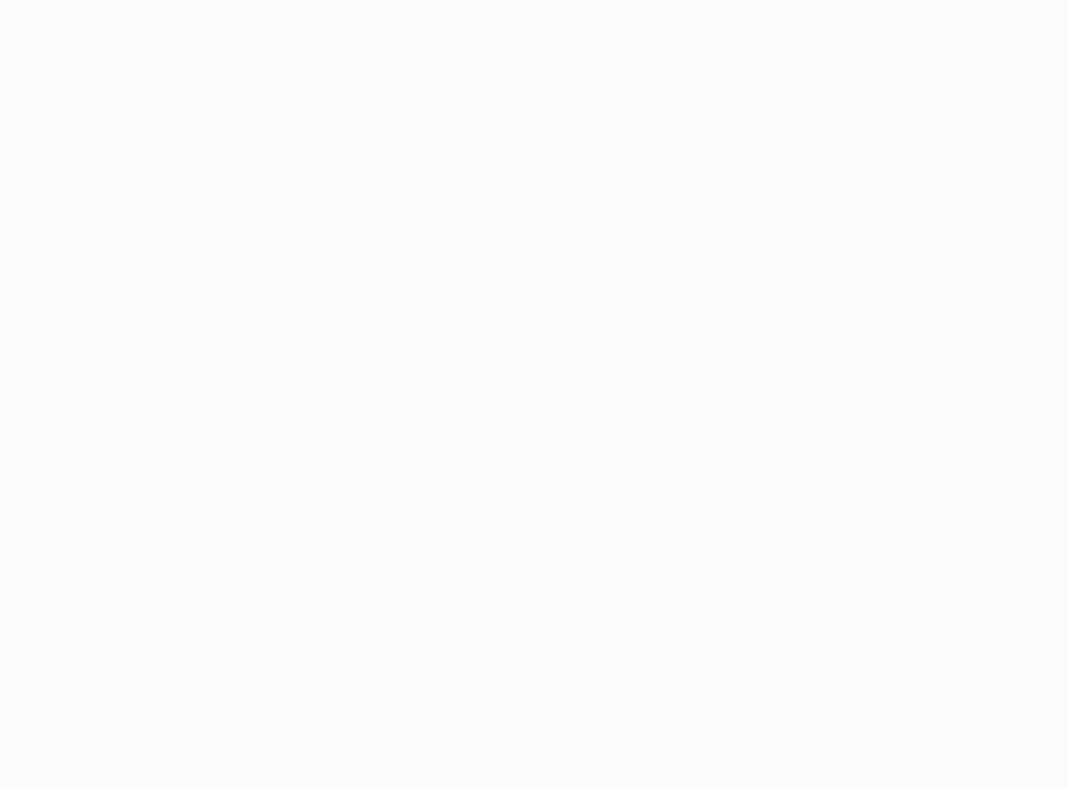 scroll, scrollTop: 0, scrollLeft: 0, axis: both 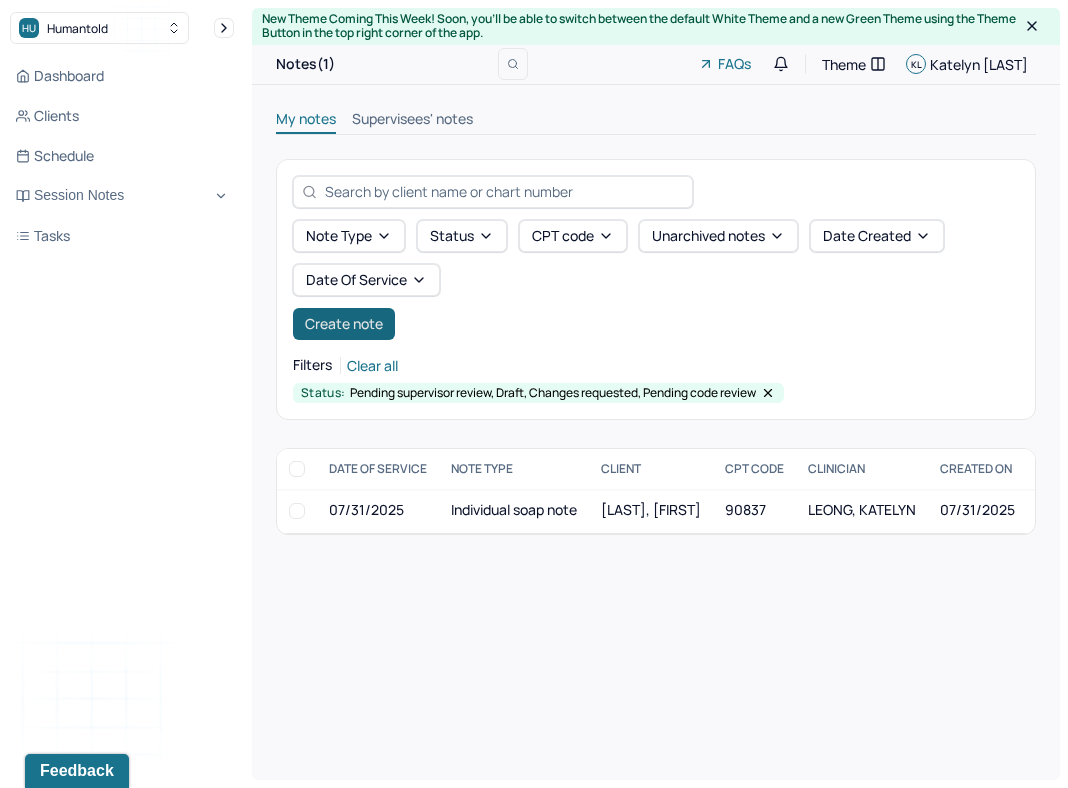 click on "Create note" at bounding box center [344, 324] 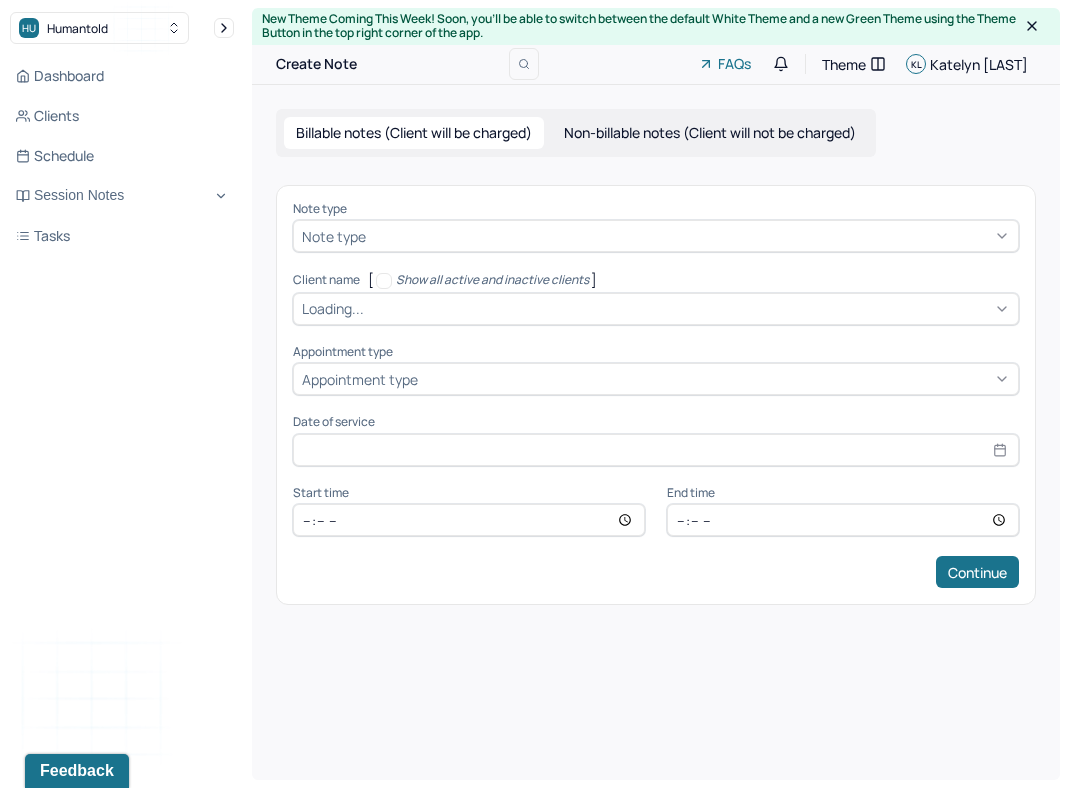 click on "Note type" at bounding box center [656, 236] 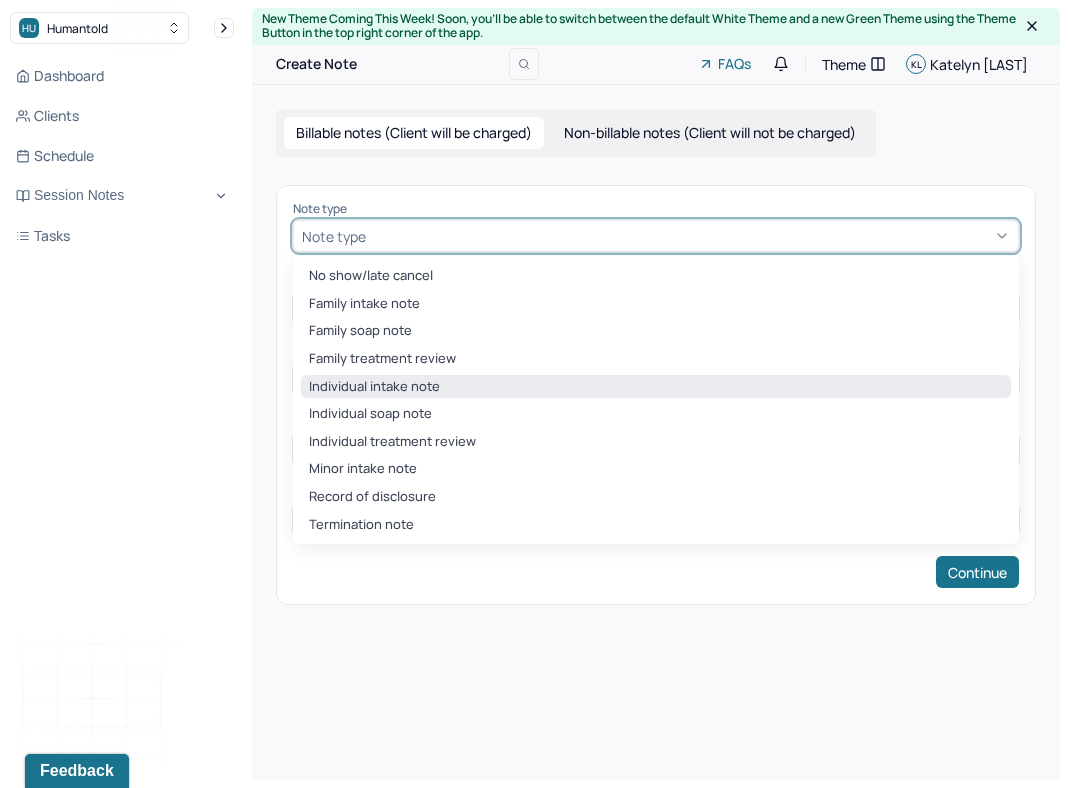 click on "Individual intake note" at bounding box center (656, 387) 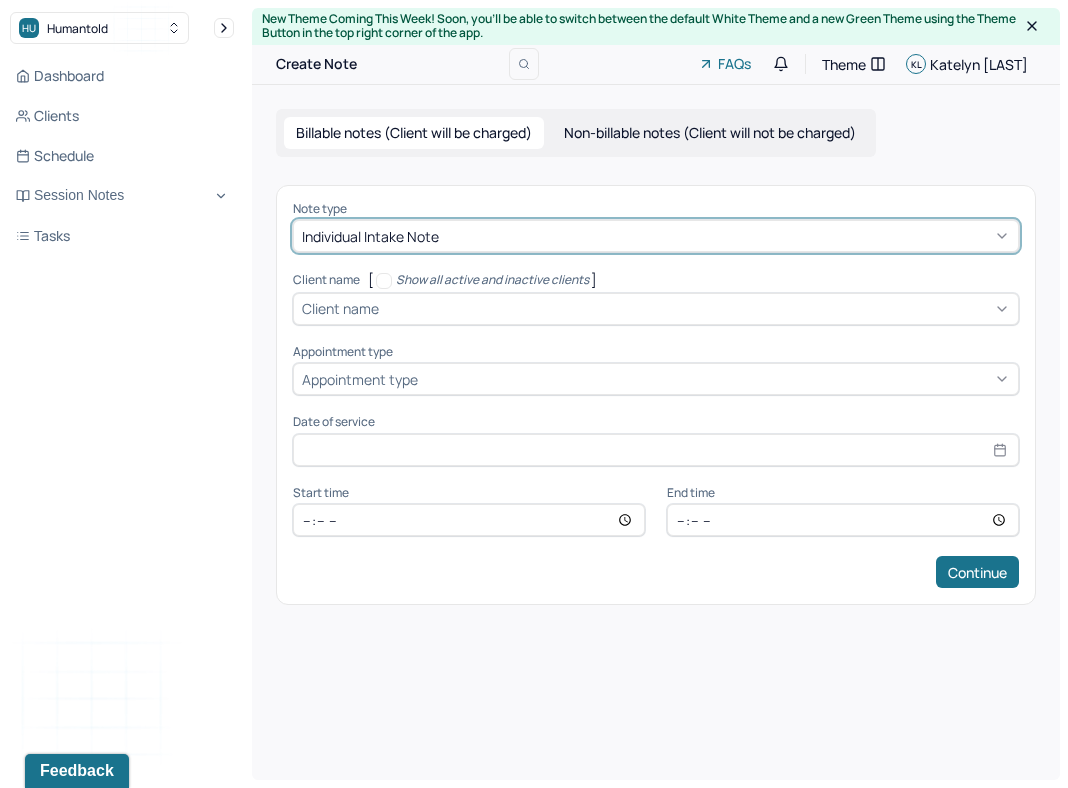 click at bounding box center (696, 308) 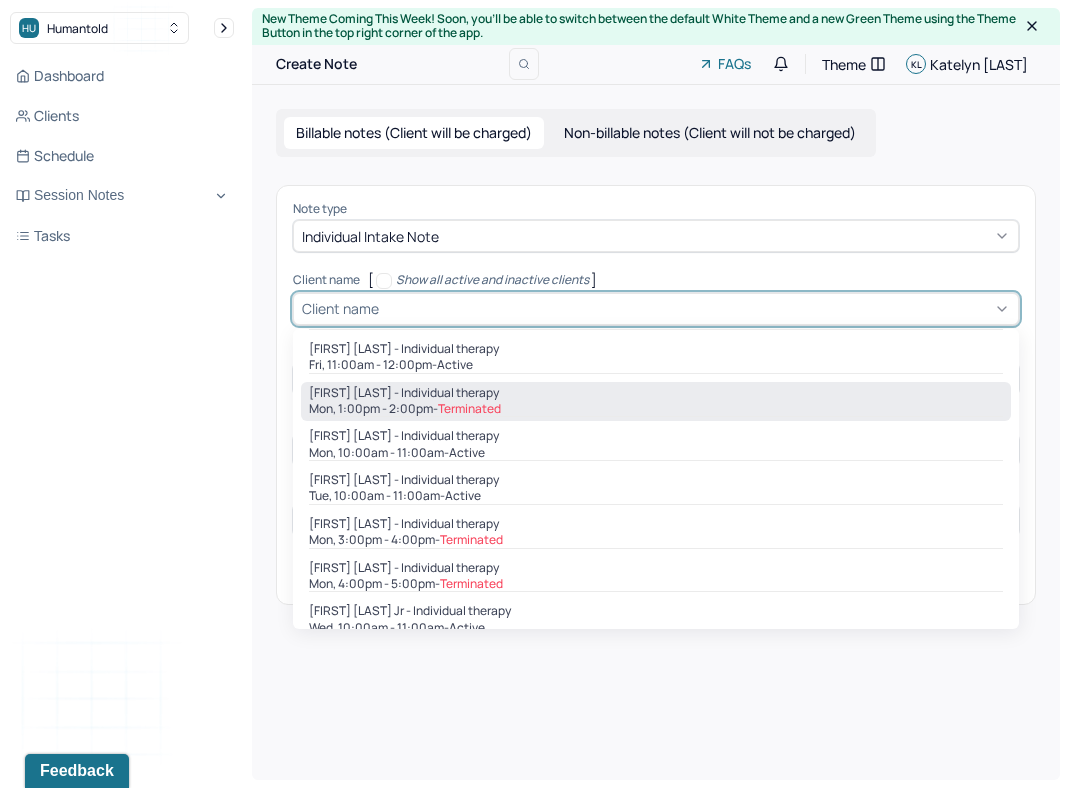 scroll, scrollTop: 0, scrollLeft: 0, axis: both 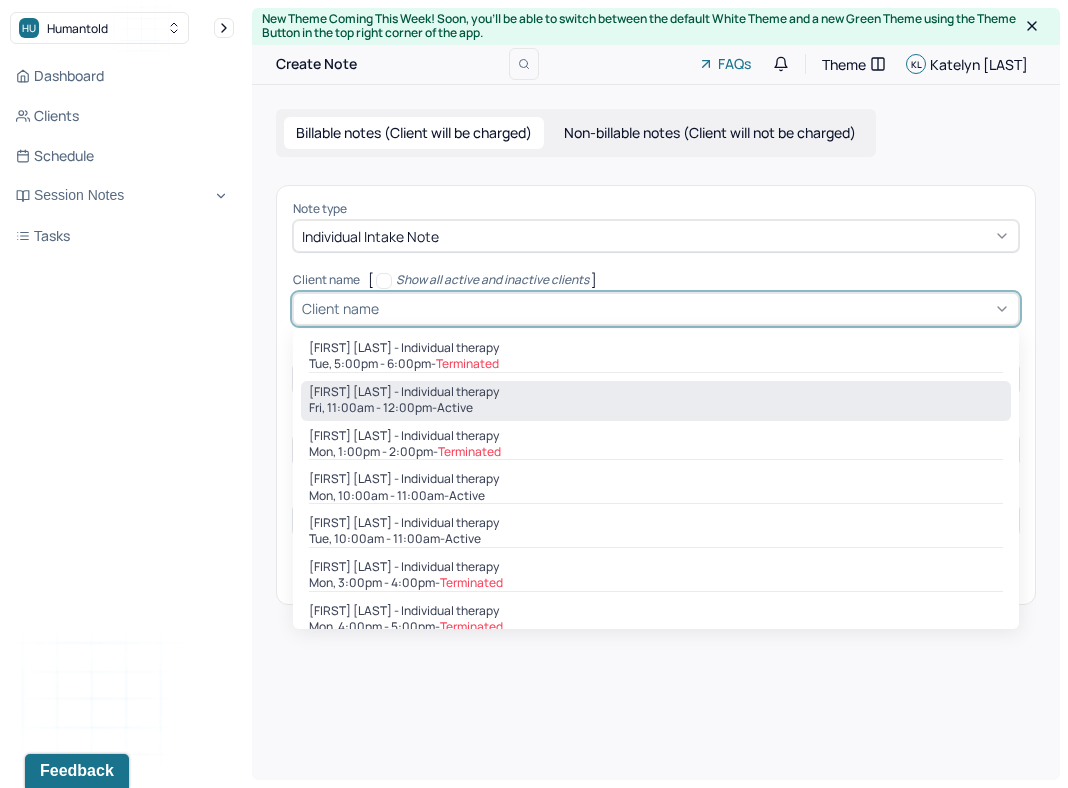 click on "Elizabeth Norman - Individual therapy" at bounding box center (404, 392) 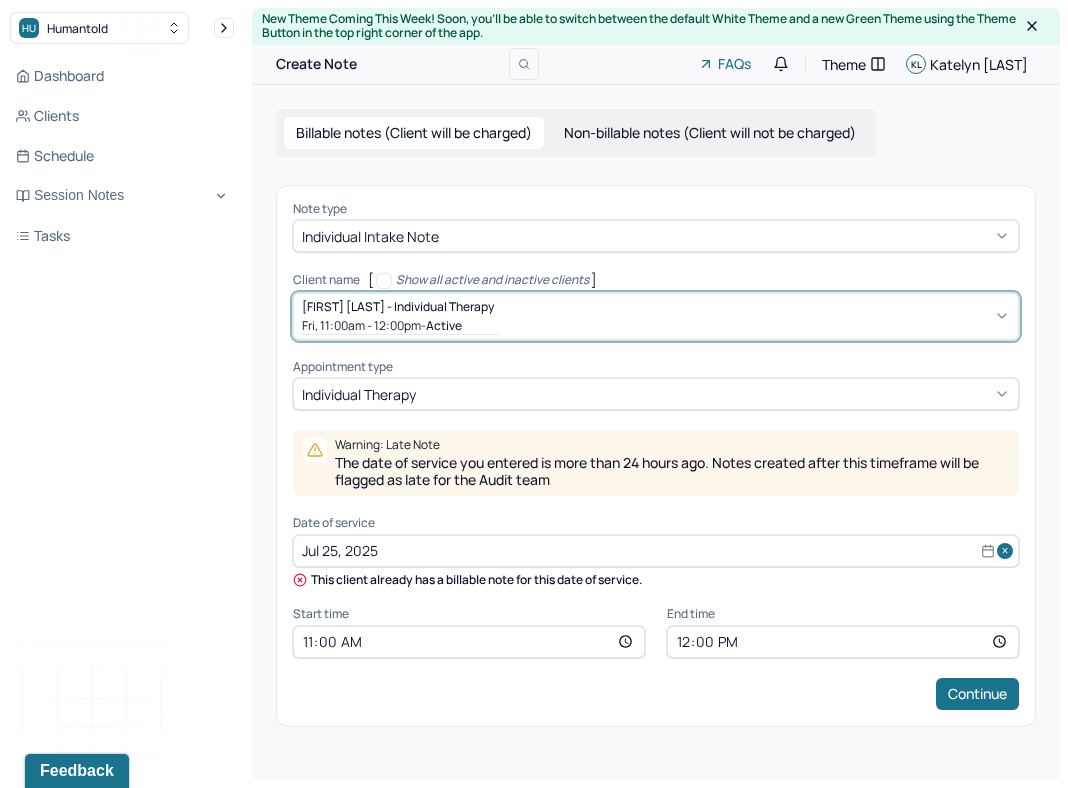 click on "Jul 25, 2025" at bounding box center [656, 551] 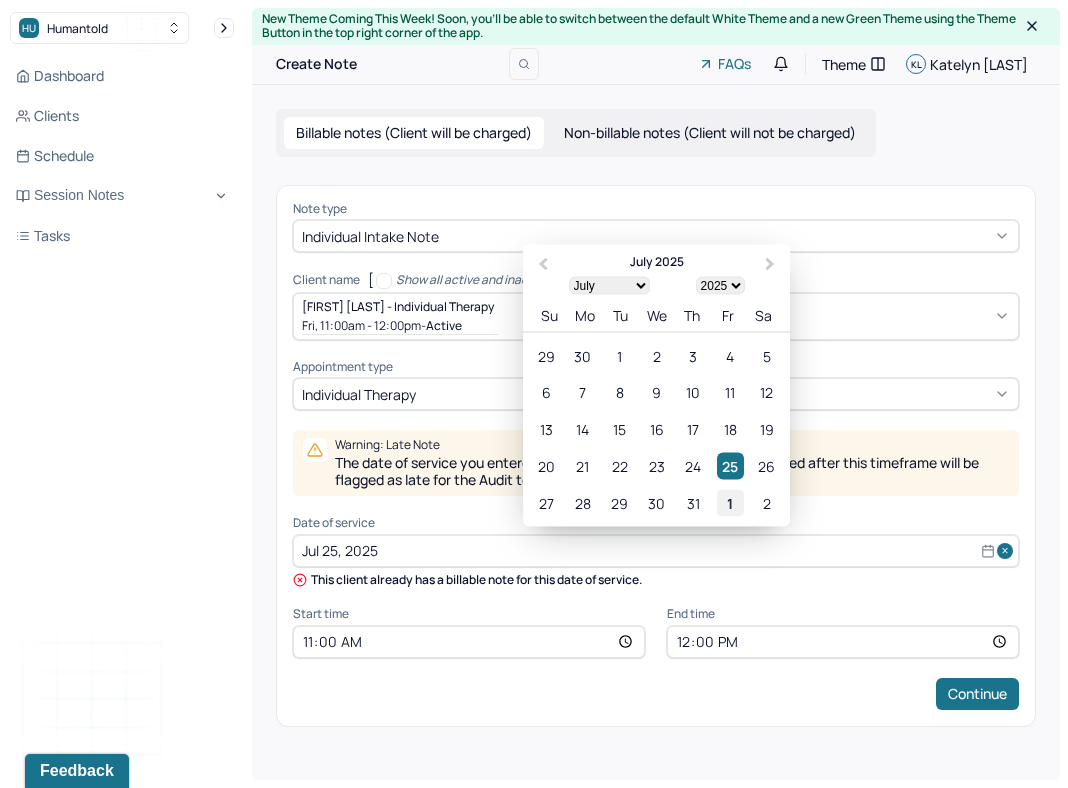 click on "1" at bounding box center (730, 502) 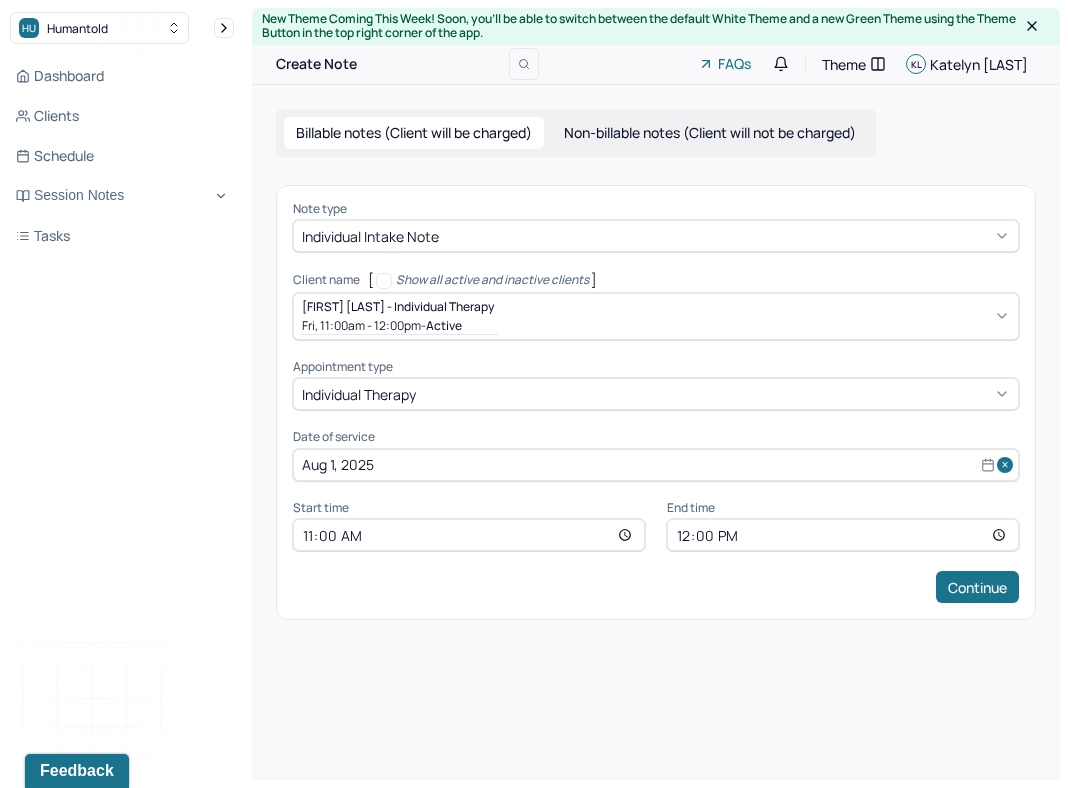 click on "Billable notes (Client will be charged) Non-billable notes (Client will not be charged) Note type Individual intake note Client name [ Show all active and inactive clients ] Elizabeth Norman - Individual therapy Fri, 11:00am - 12:00pm  -  active Supervisee name Katelyn Leong Appointment type individual therapy Date of service Aug 1, 2025 Start time 11:00 End time 12:00 Continue" at bounding box center (656, 364) 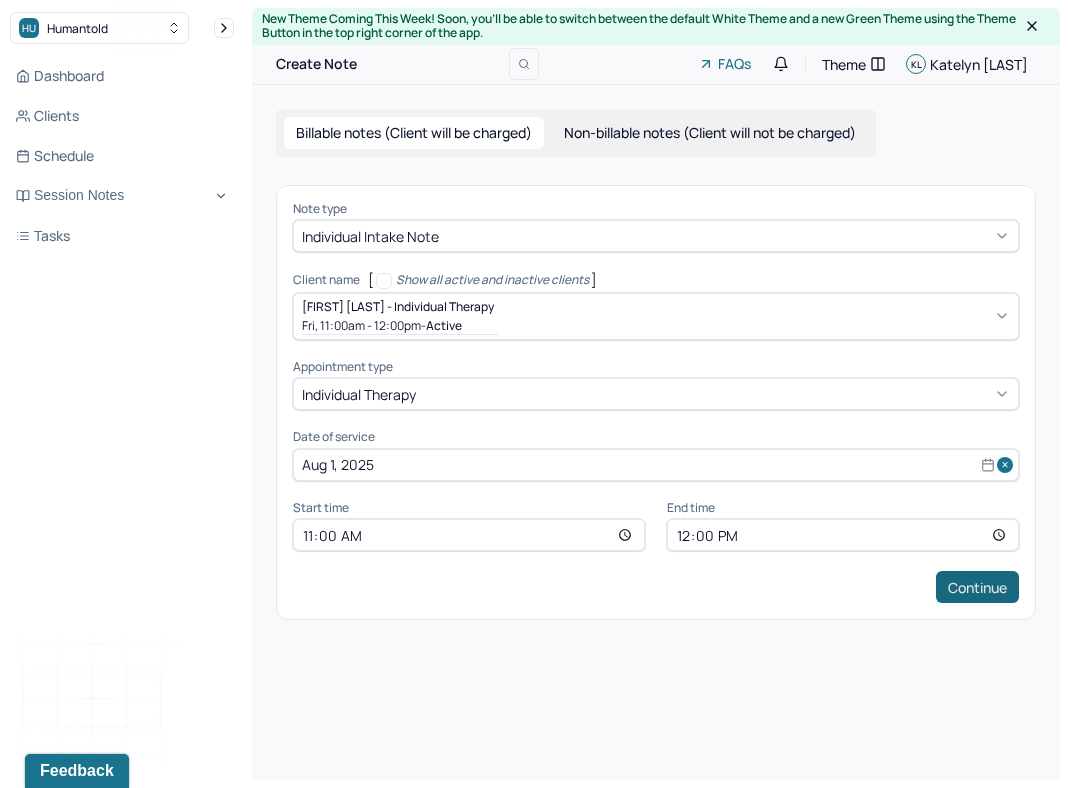click on "Continue" at bounding box center [977, 587] 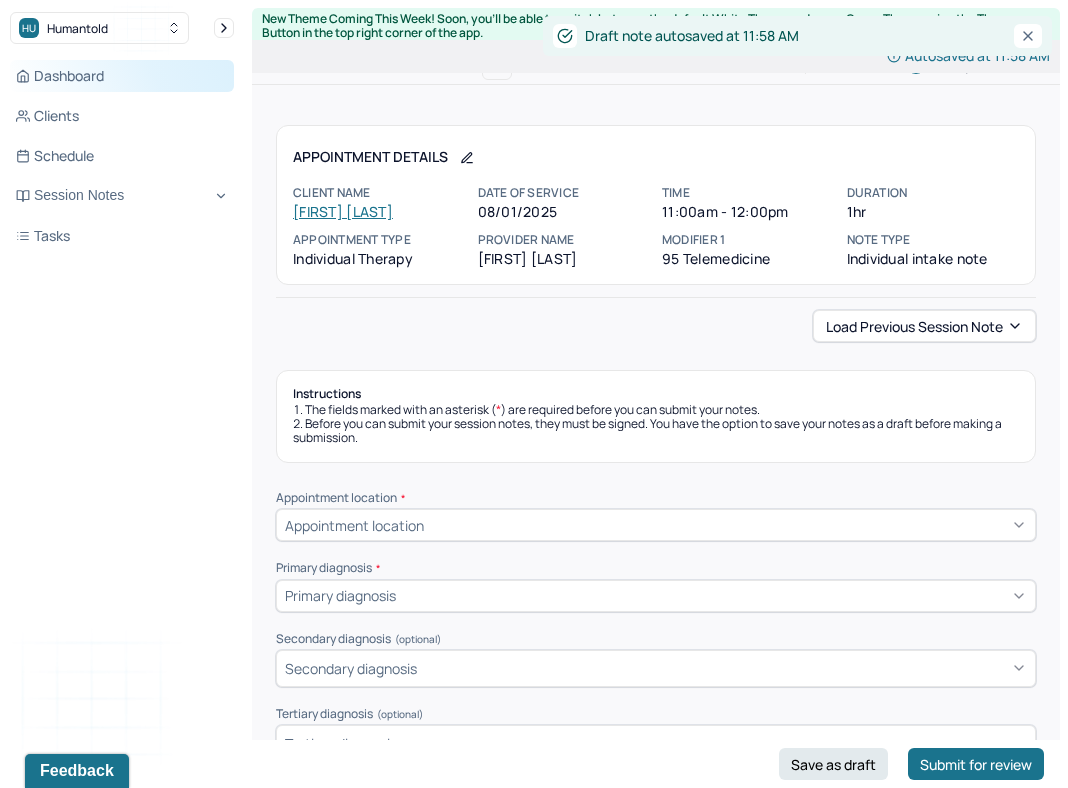 click on "Dashboard" at bounding box center (122, 76) 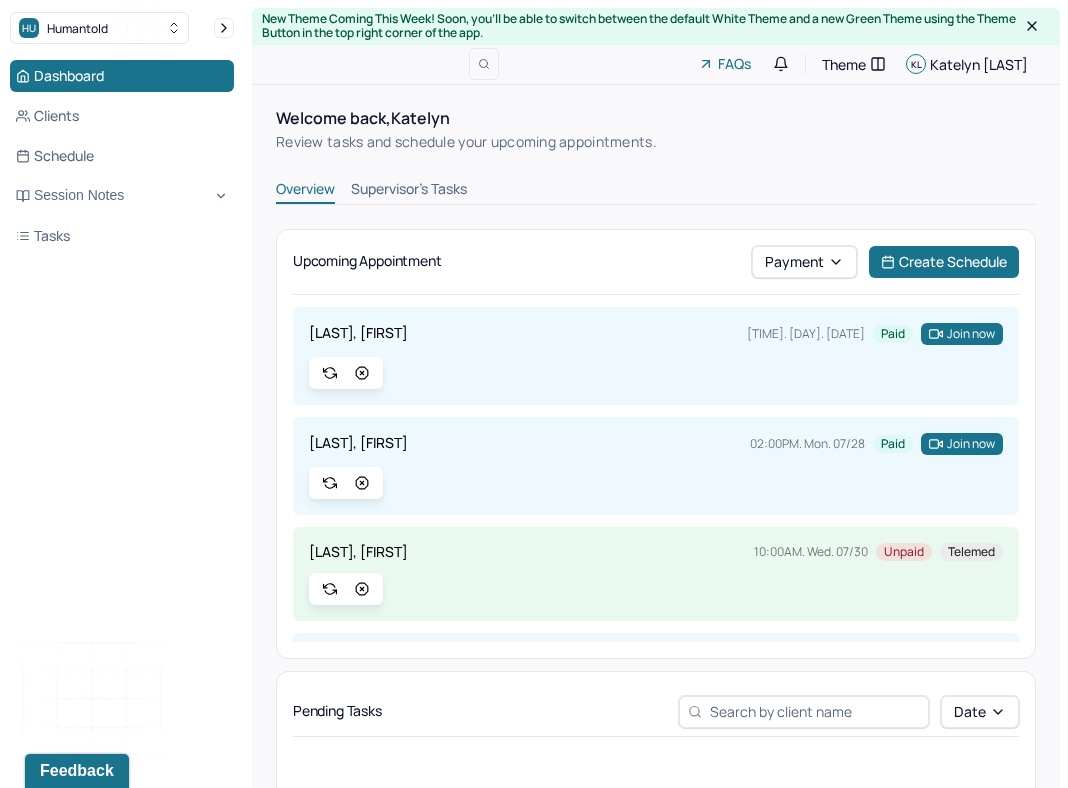 scroll, scrollTop: 309, scrollLeft: 0, axis: vertical 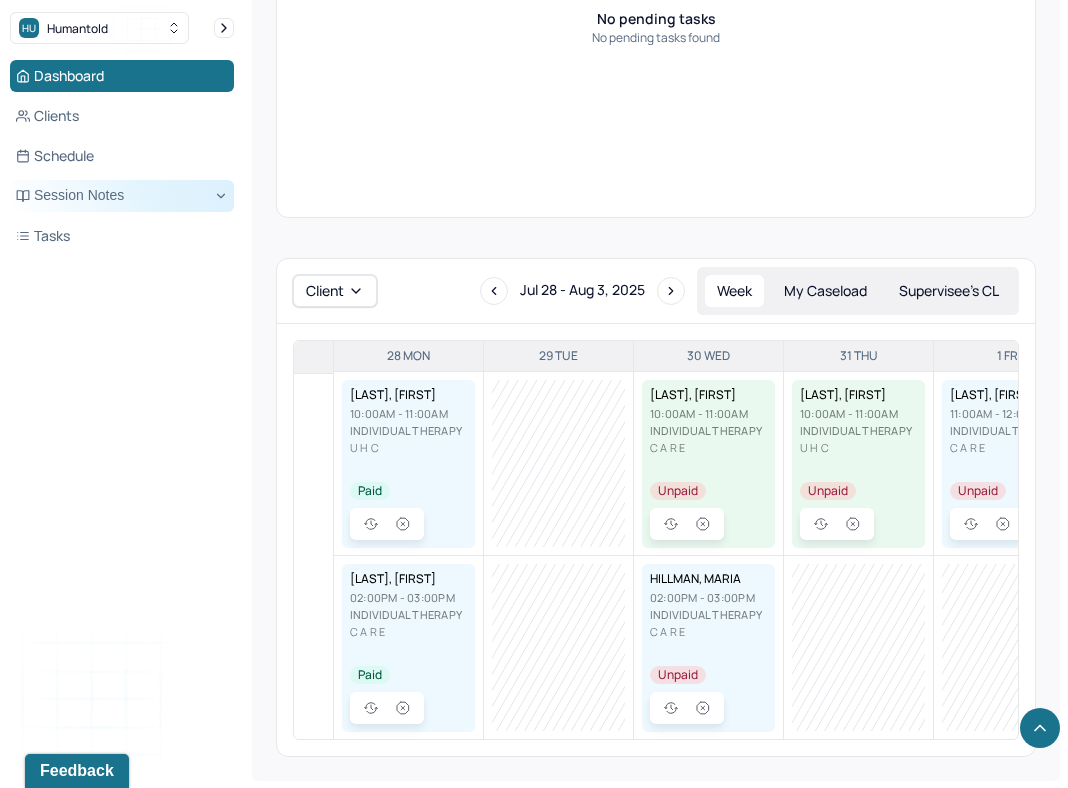 click on "Session Notes" at bounding box center (122, 196) 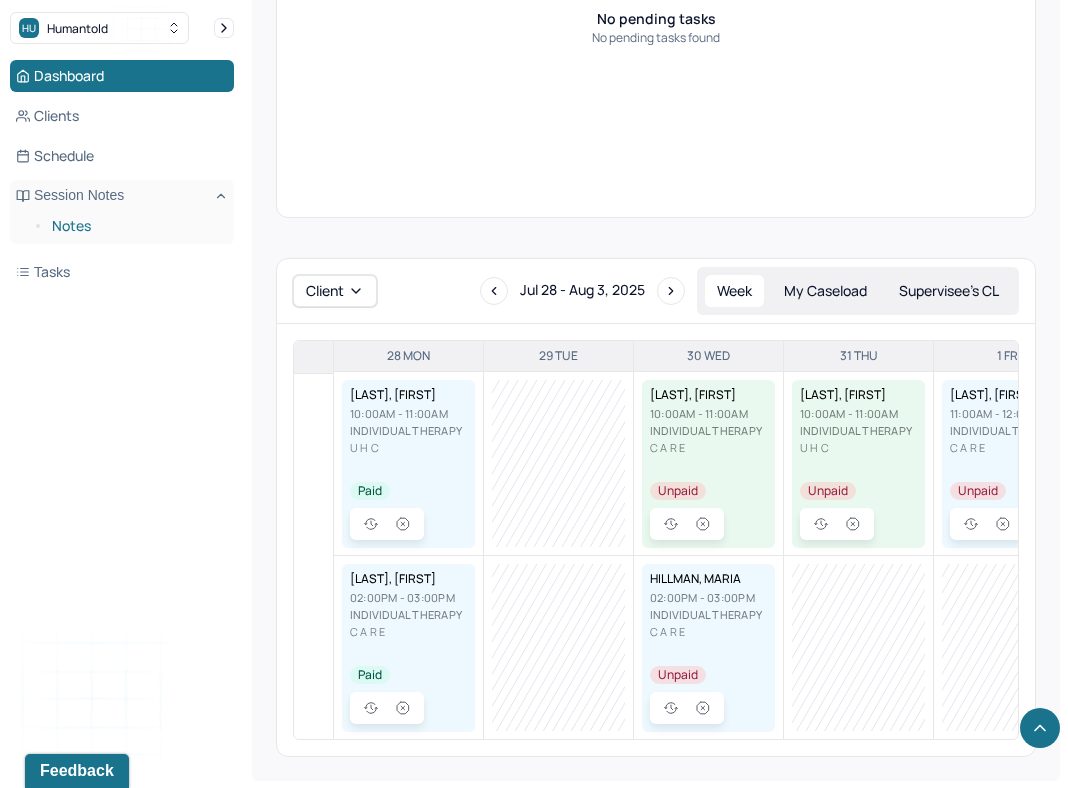 click on "Notes" at bounding box center (135, 226) 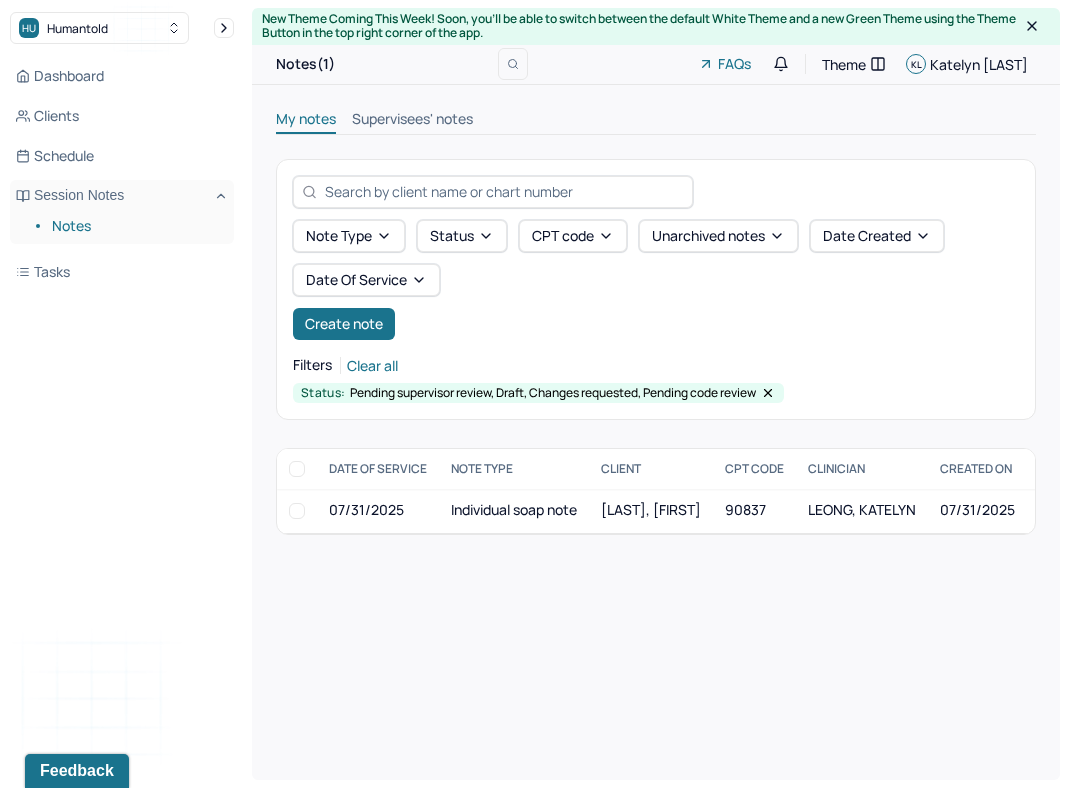 scroll, scrollTop: 0, scrollLeft: 0, axis: both 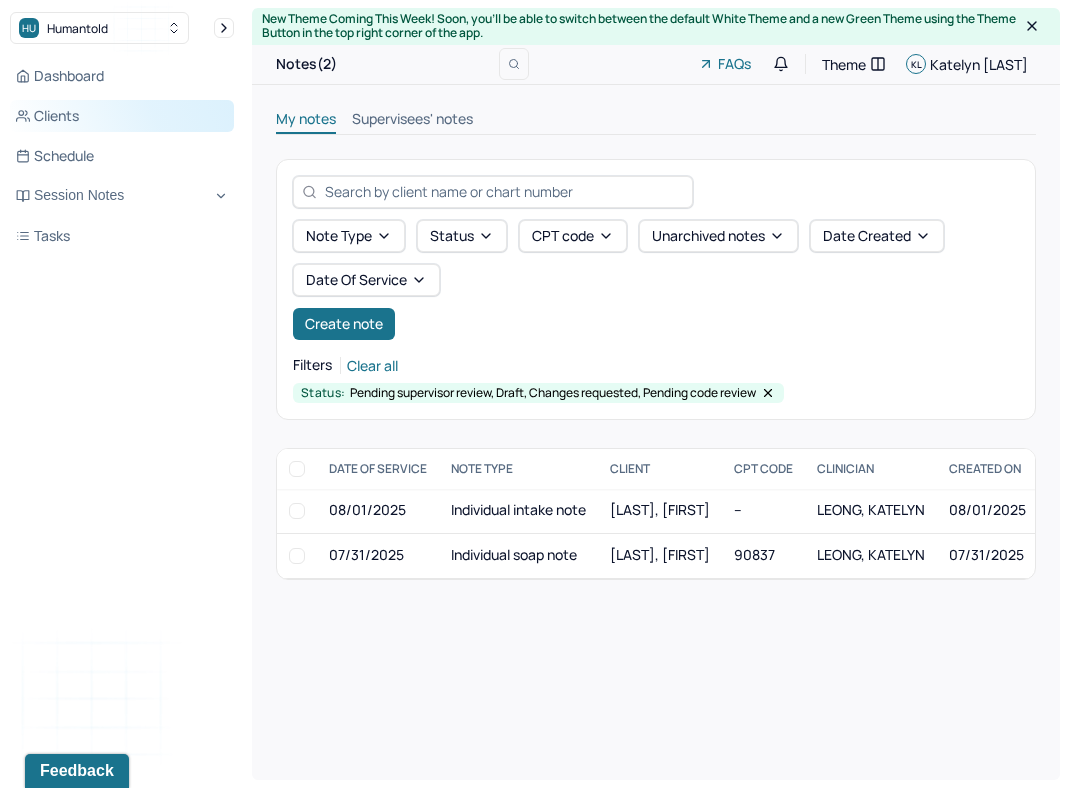 click on "Clients" at bounding box center (122, 116) 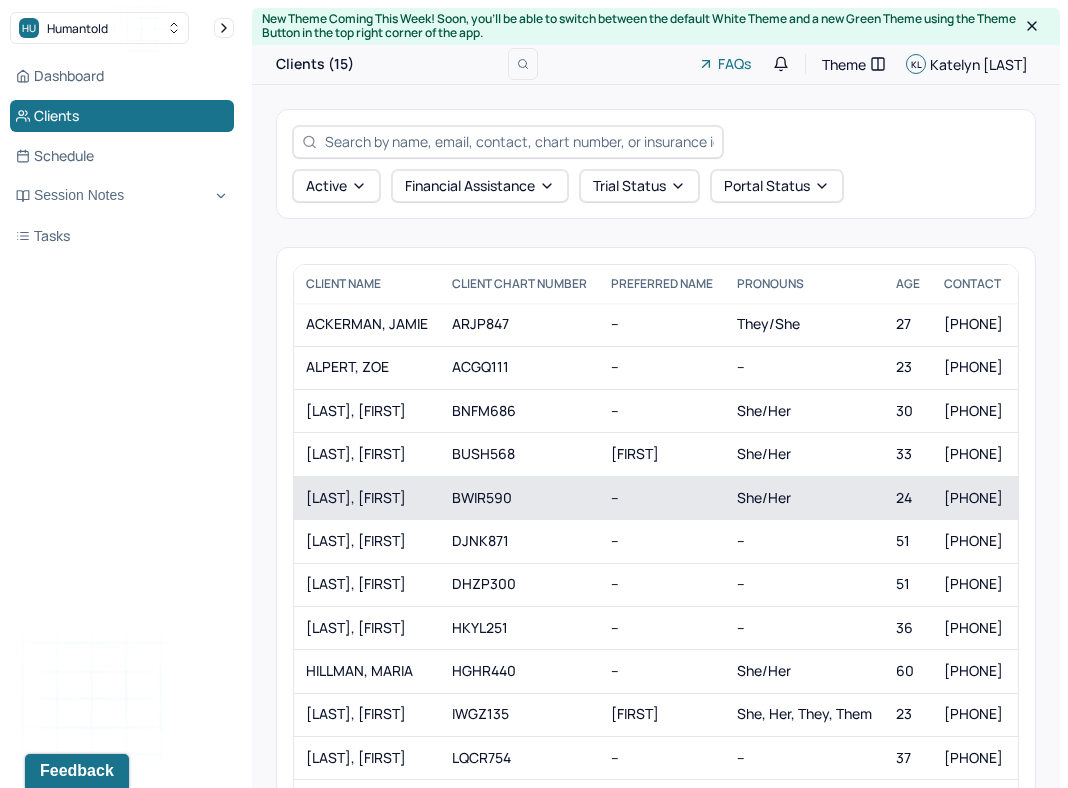 scroll, scrollTop: 60, scrollLeft: 0, axis: vertical 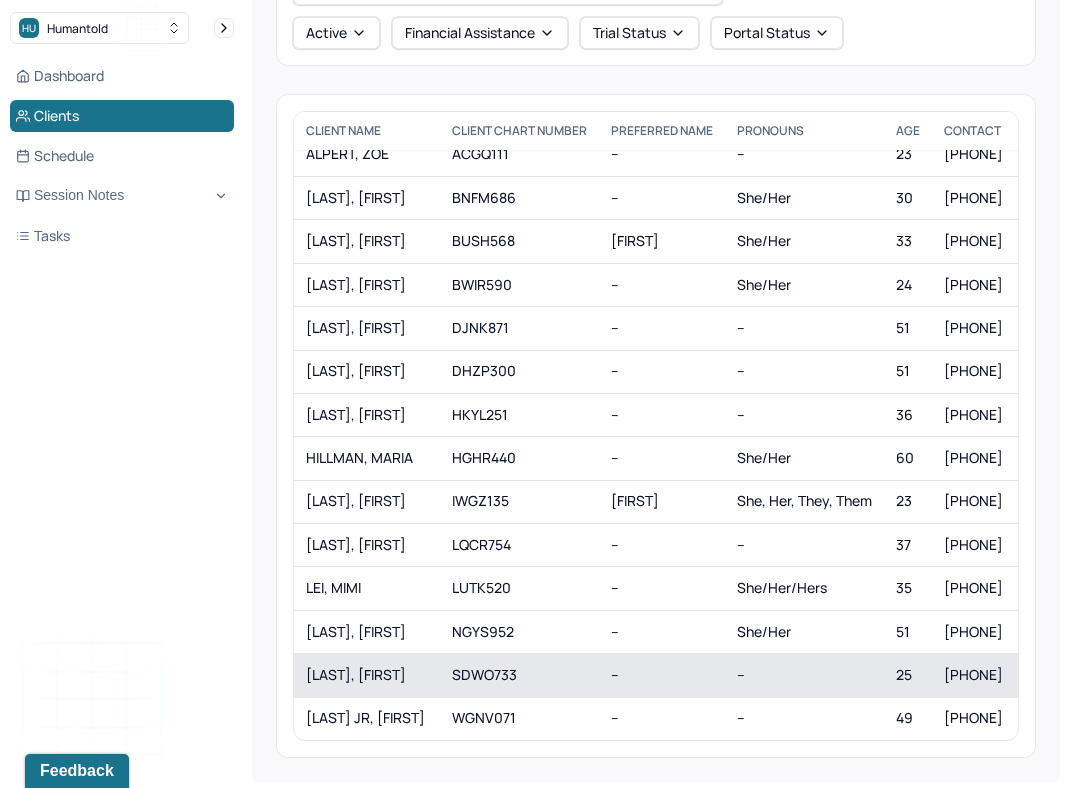 click on "[LAST], [FIRST]" at bounding box center [367, 675] 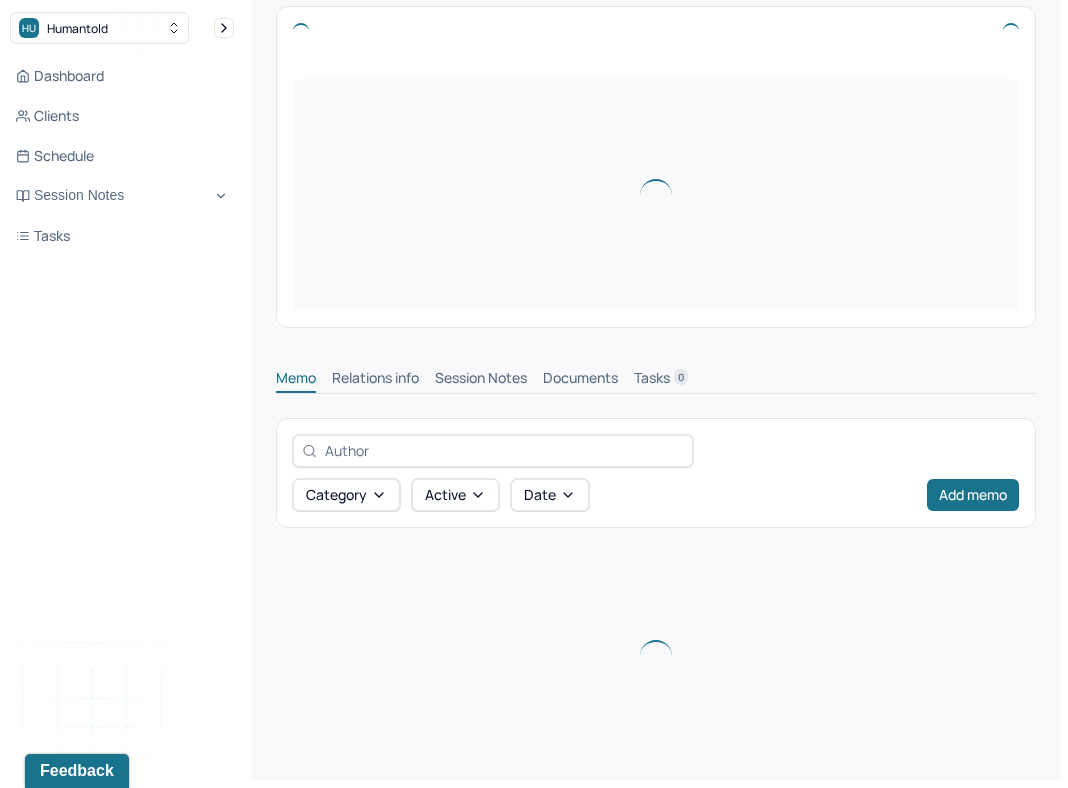 scroll, scrollTop: 0, scrollLeft: 0, axis: both 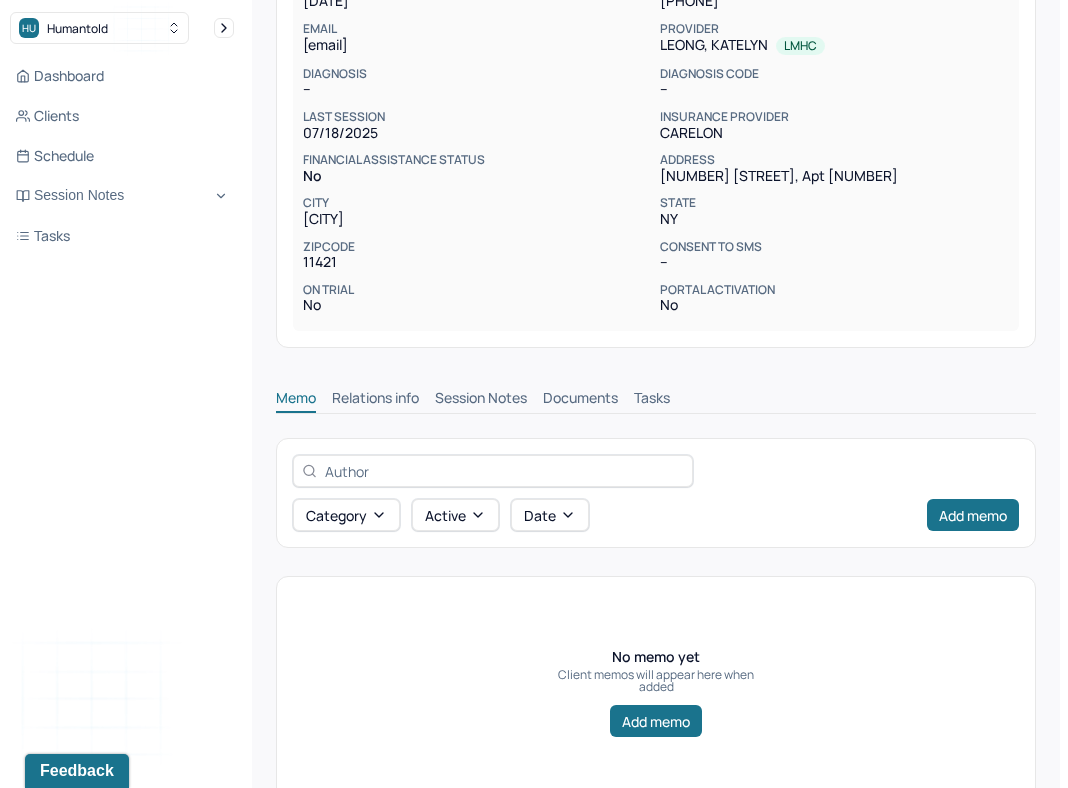 click on "Memo Relations info Session Notes Documents Tasks" at bounding box center (656, 393) 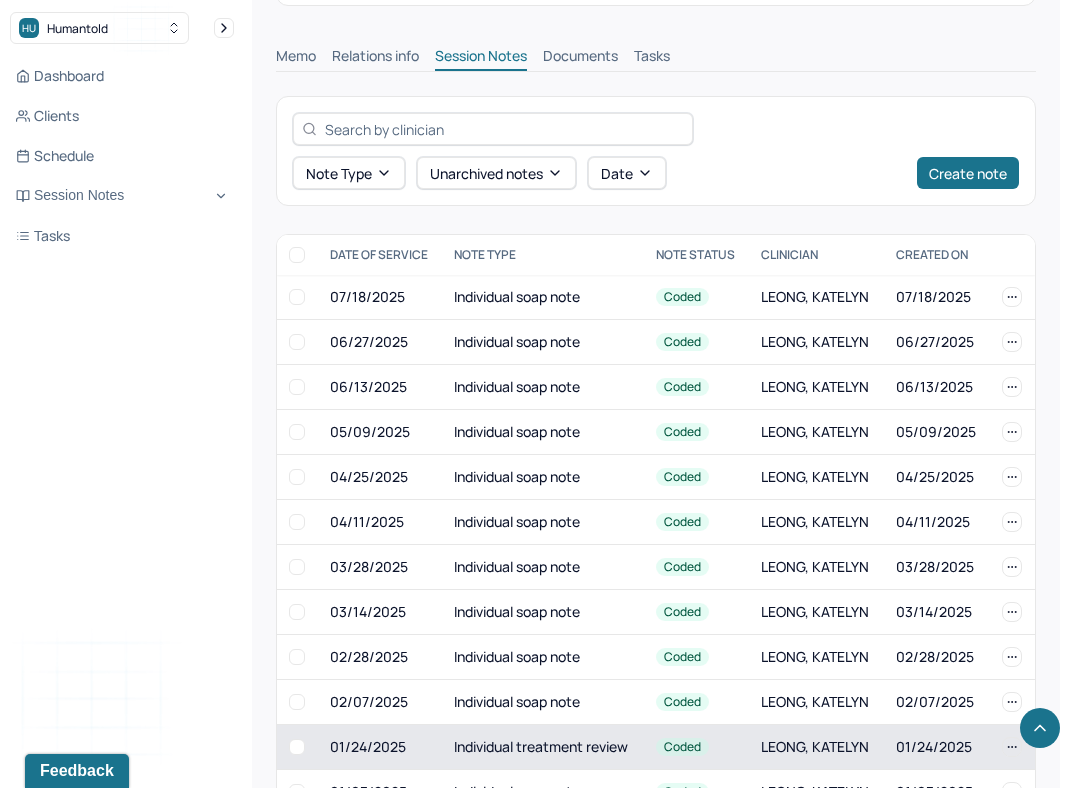 scroll, scrollTop: 670, scrollLeft: 0, axis: vertical 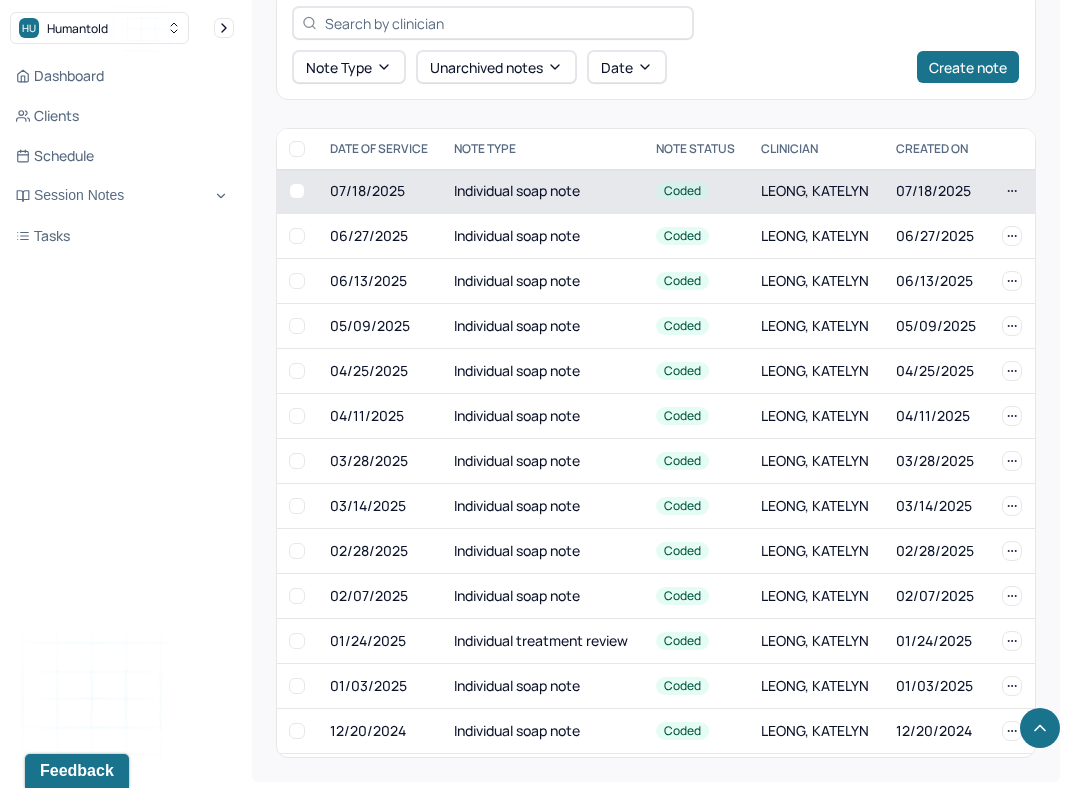 click on "Individual soap note" at bounding box center (543, 191) 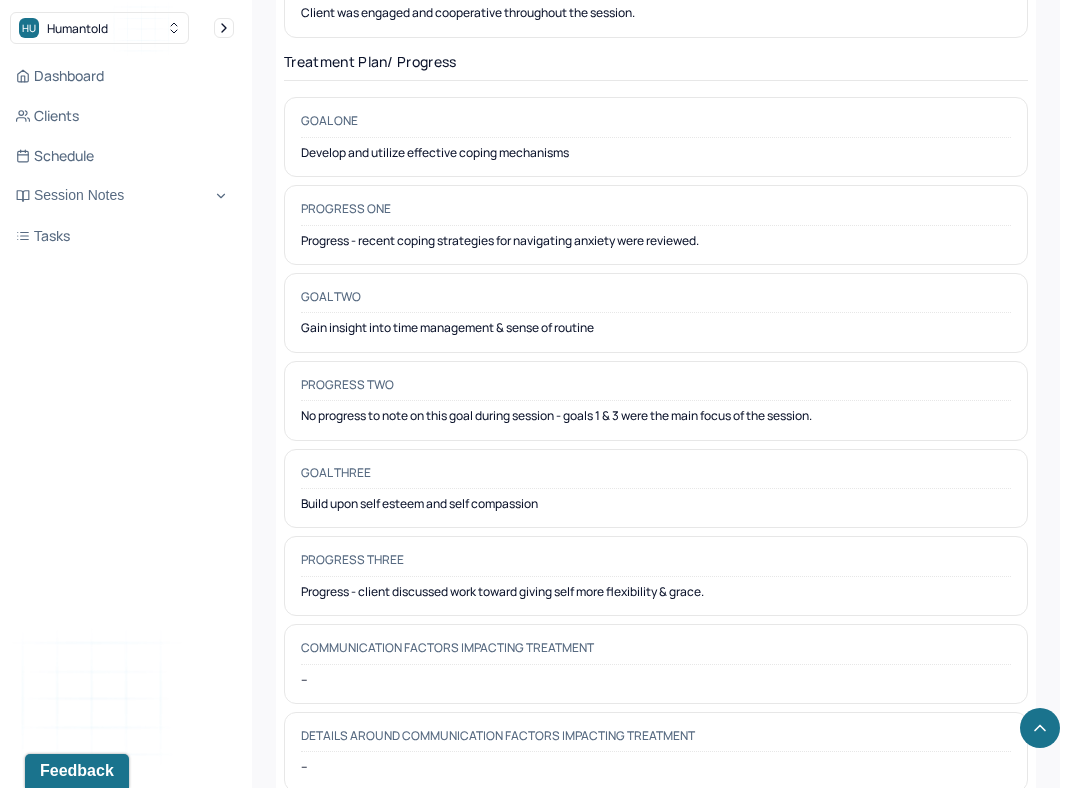 scroll, scrollTop: 3116, scrollLeft: 0, axis: vertical 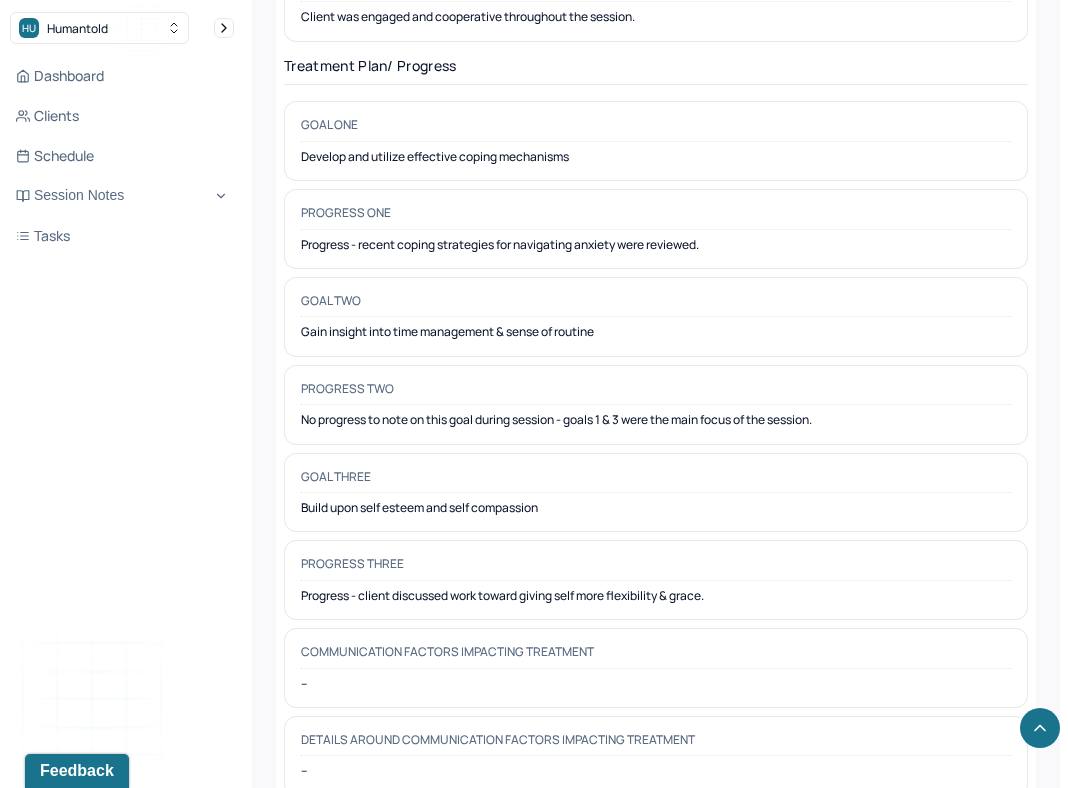 click on "Goal one Develop and utilize effective coping mechanisms" at bounding box center (656, 141) 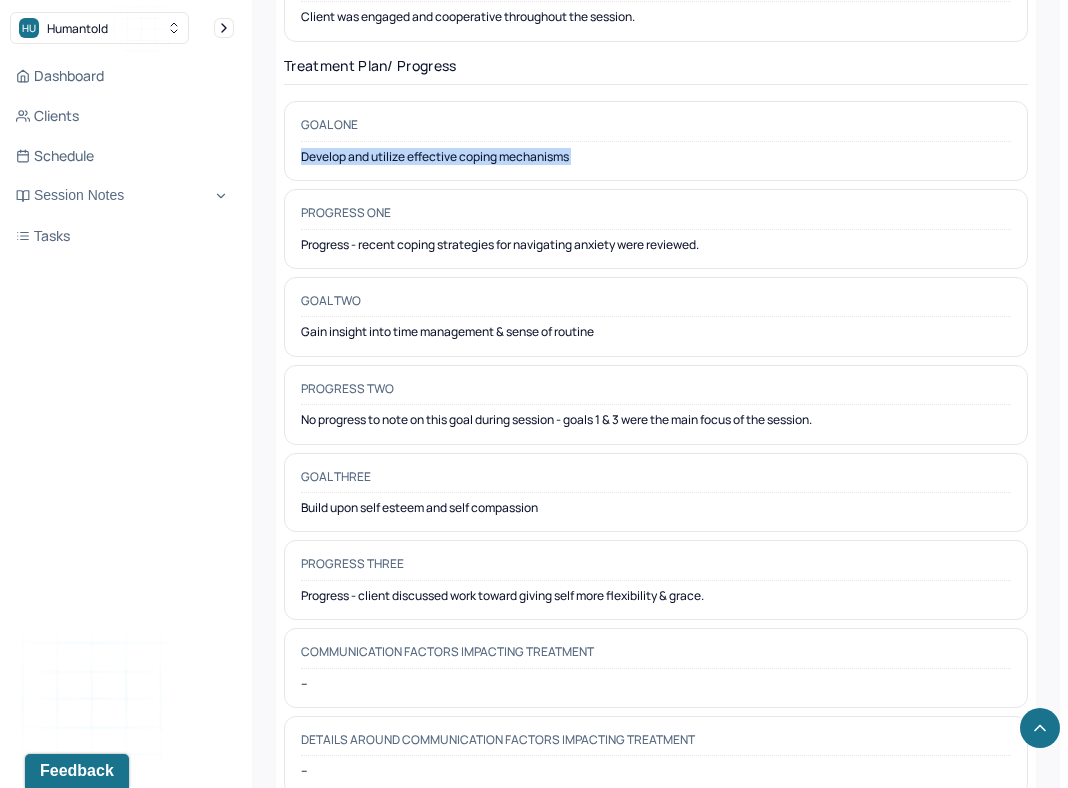 copy on "Develop and utilize effective coping mechanisms" 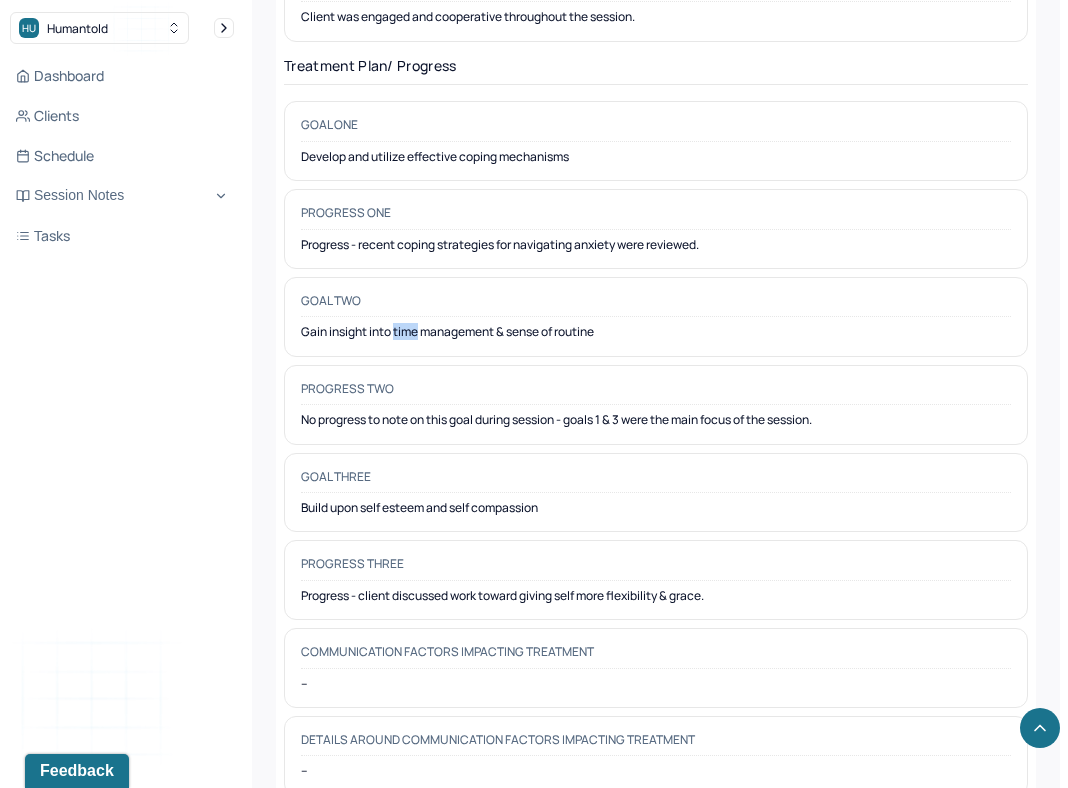 click on "Gain insight into time management & sense of routine" at bounding box center (656, 332) 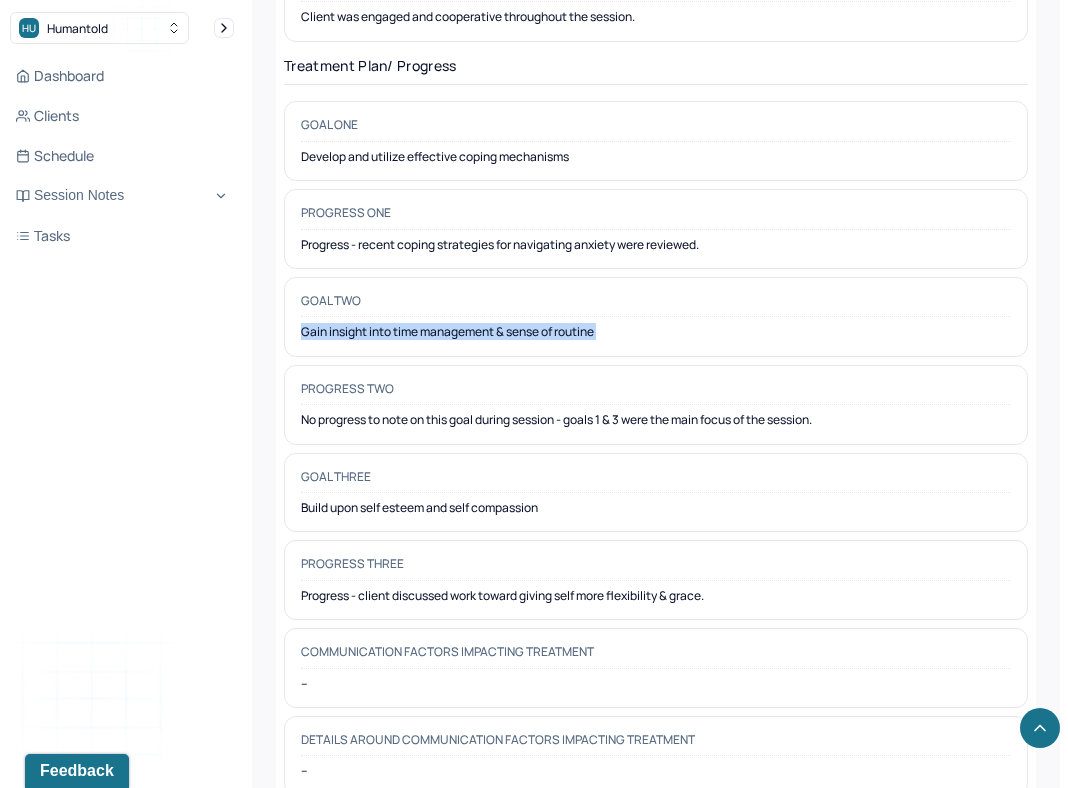click on "Gain insight into time management & sense of routine" at bounding box center (656, 332) 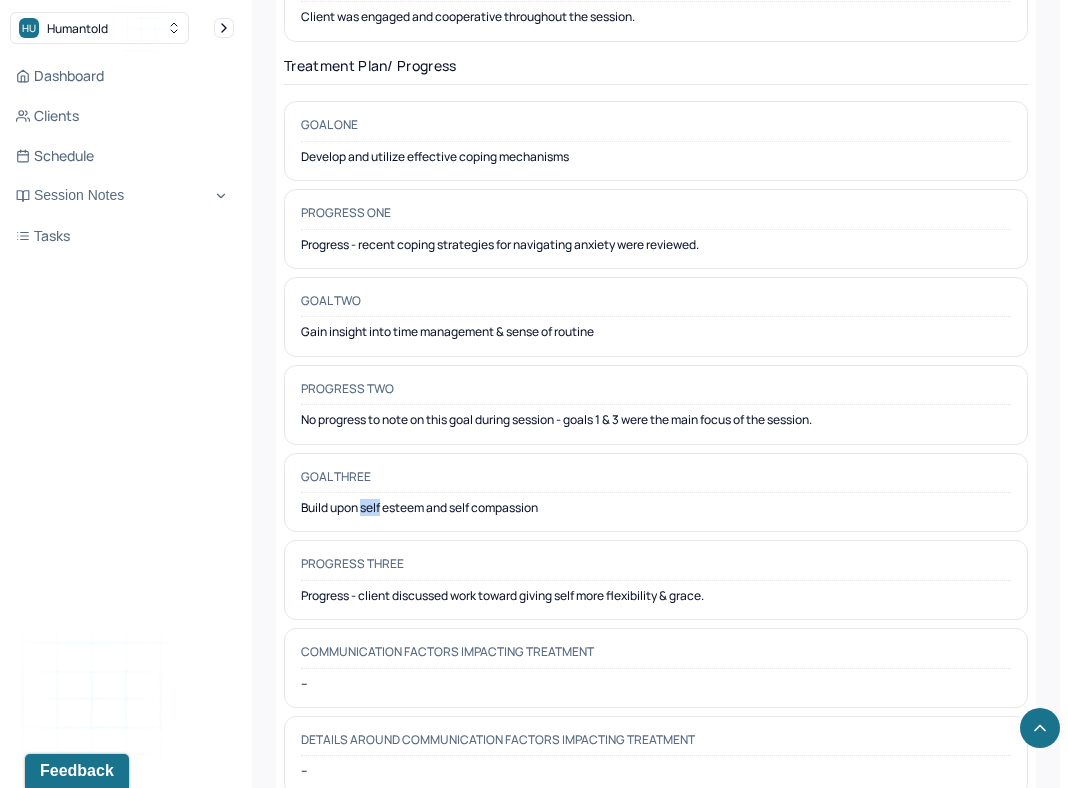 click on "Build upon self esteem and self compassion" at bounding box center [656, 508] 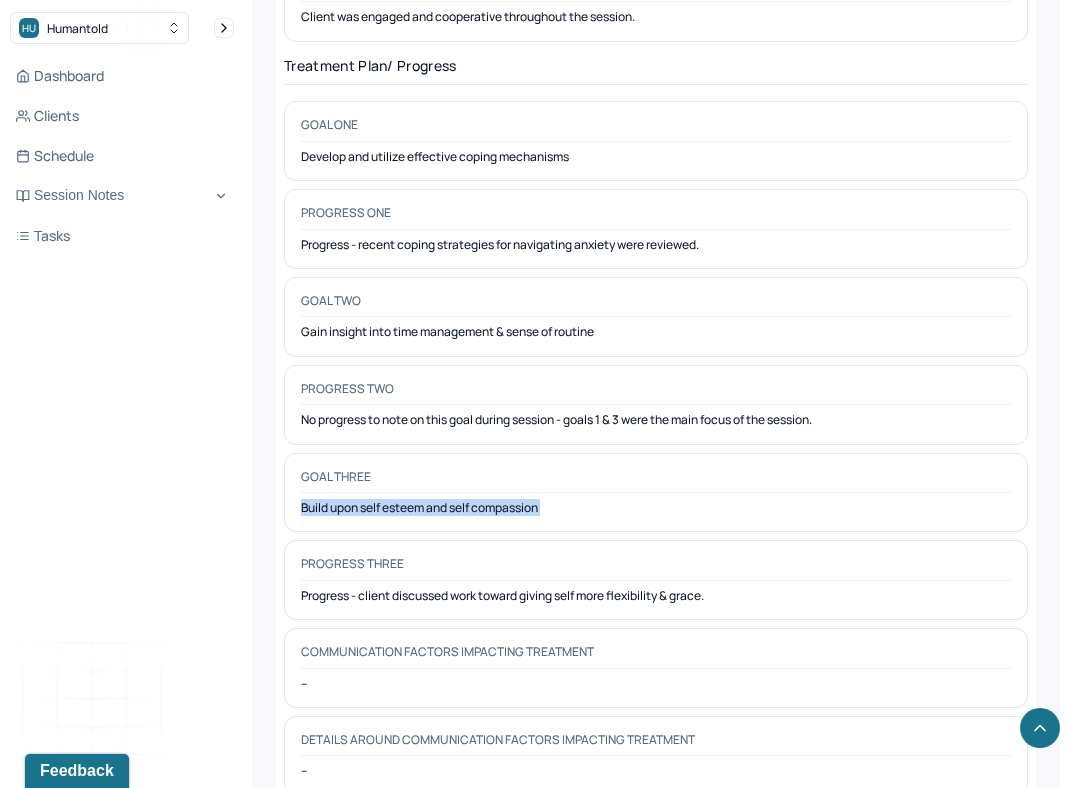 copy on "Build upon self esteem and self compassion" 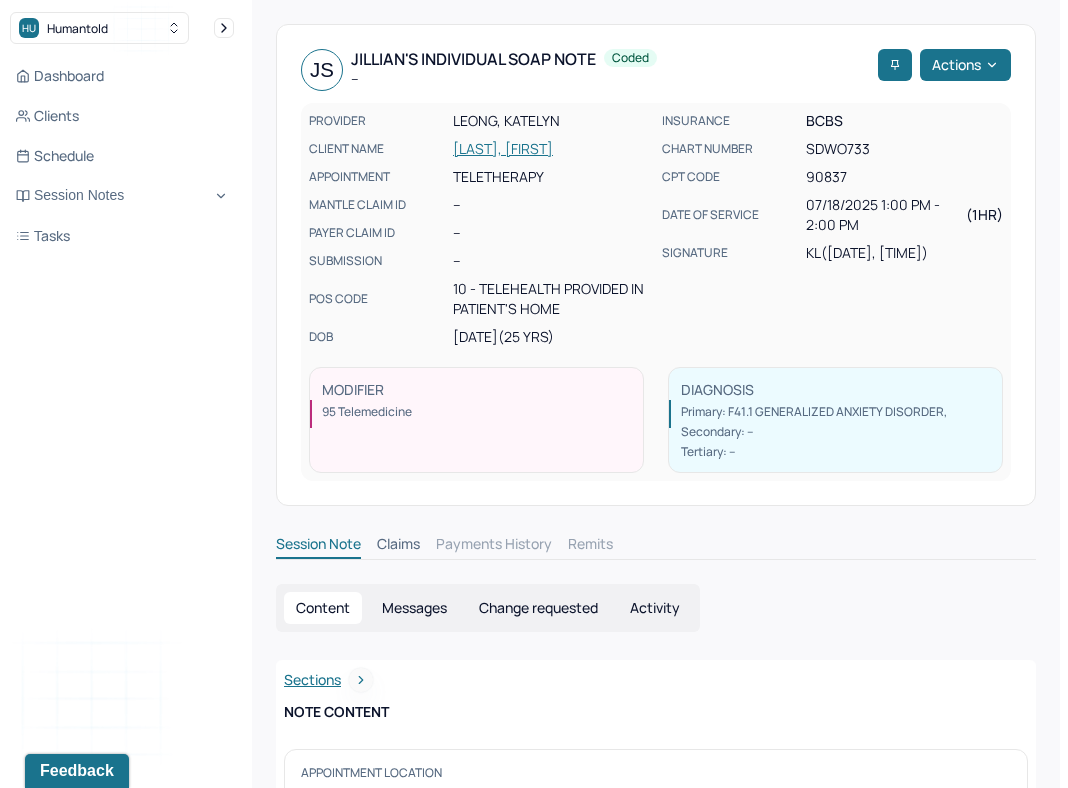 scroll, scrollTop: 129, scrollLeft: 0, axis: vertical 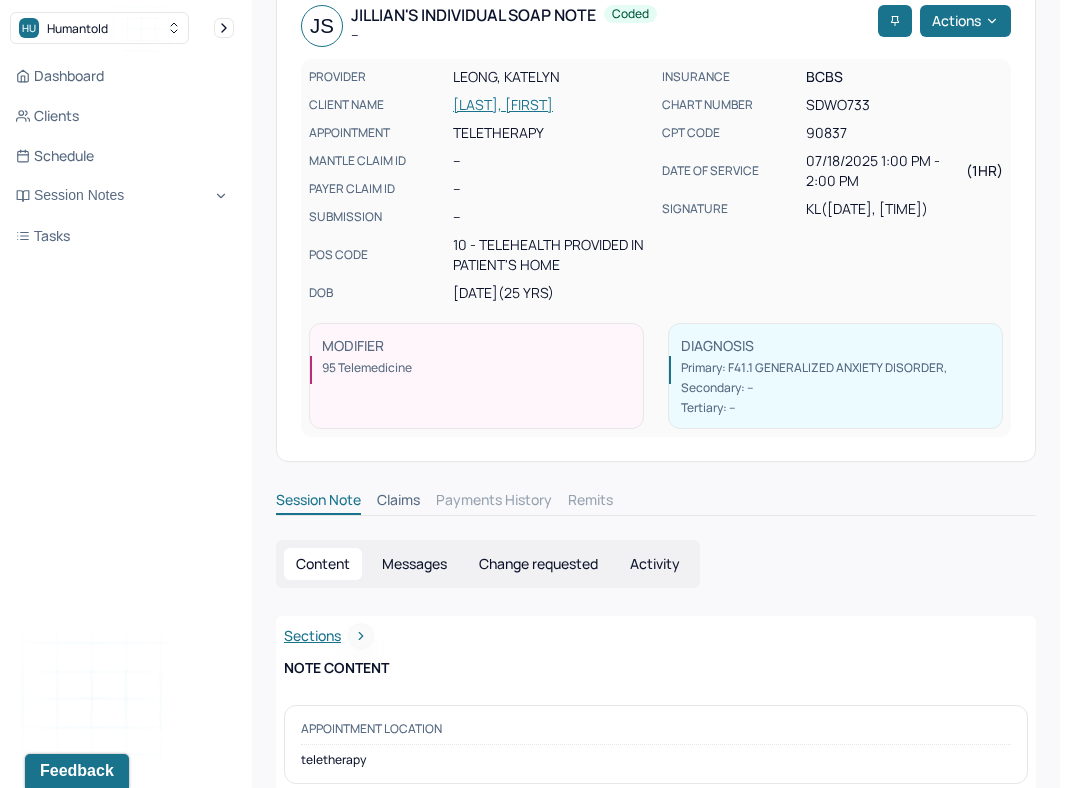 click on "Claims" at bounding box center [398, 502] 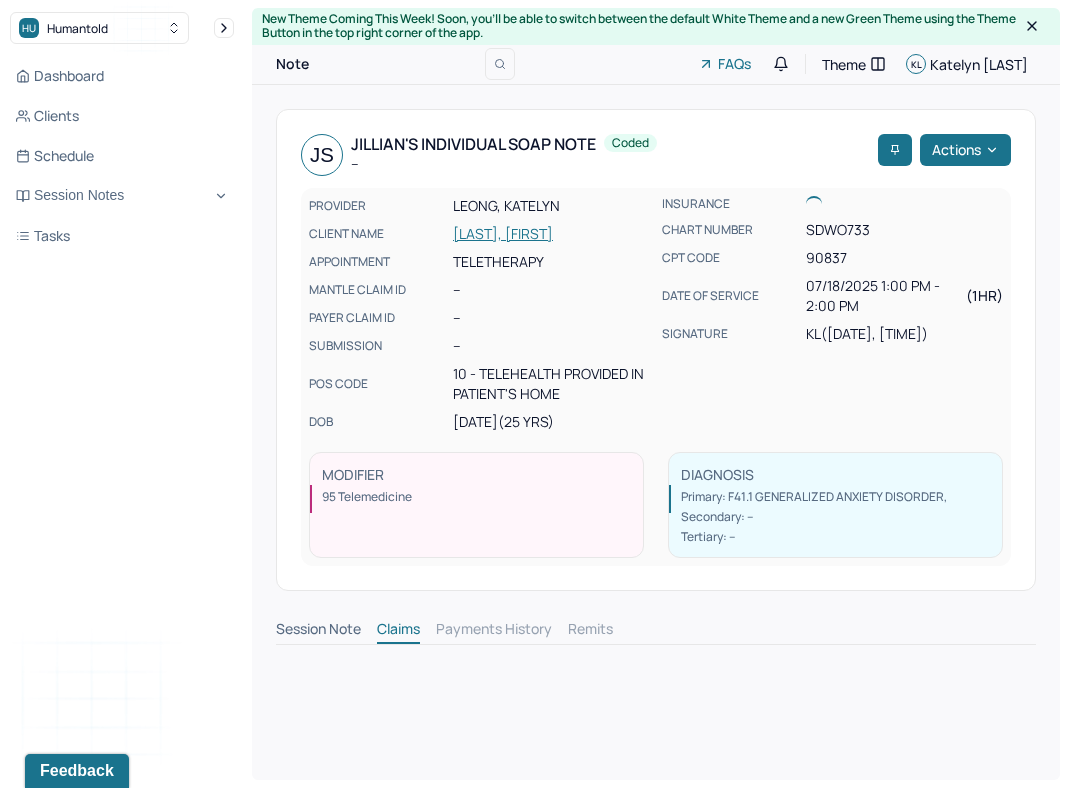 scroll, scrollTop: 0, scrollLeft: 0, axis: both 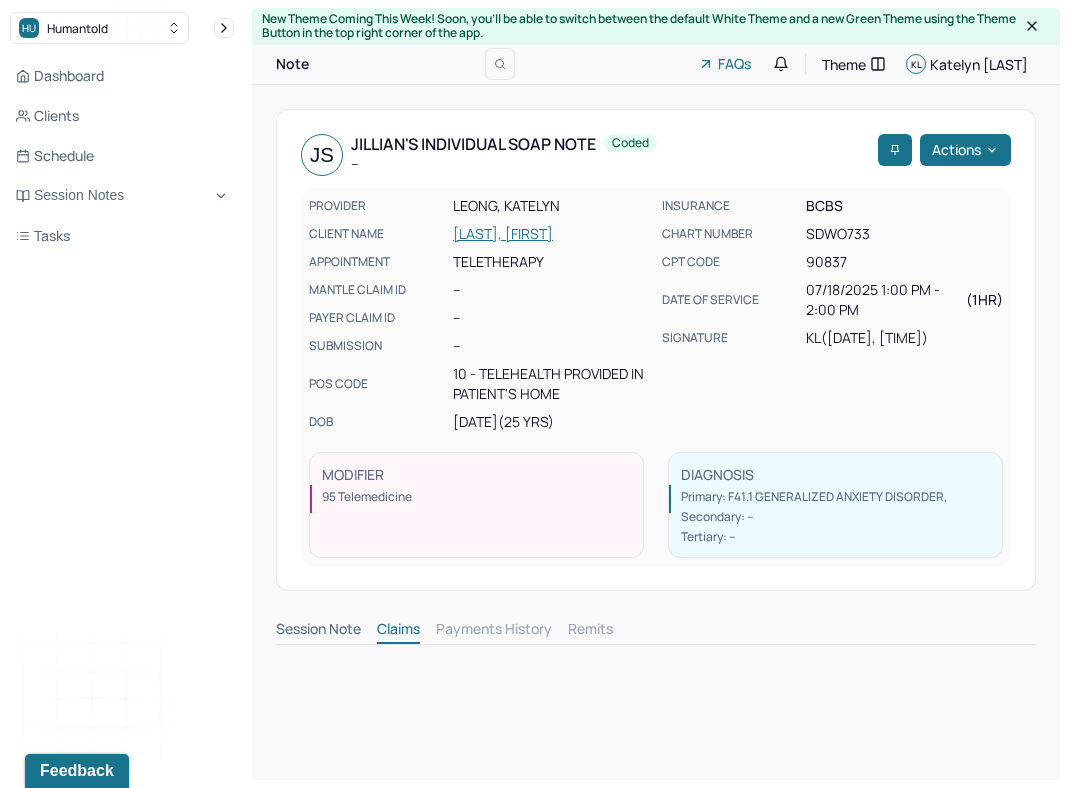 click on "Session Note" at bounding box center (318, 631) 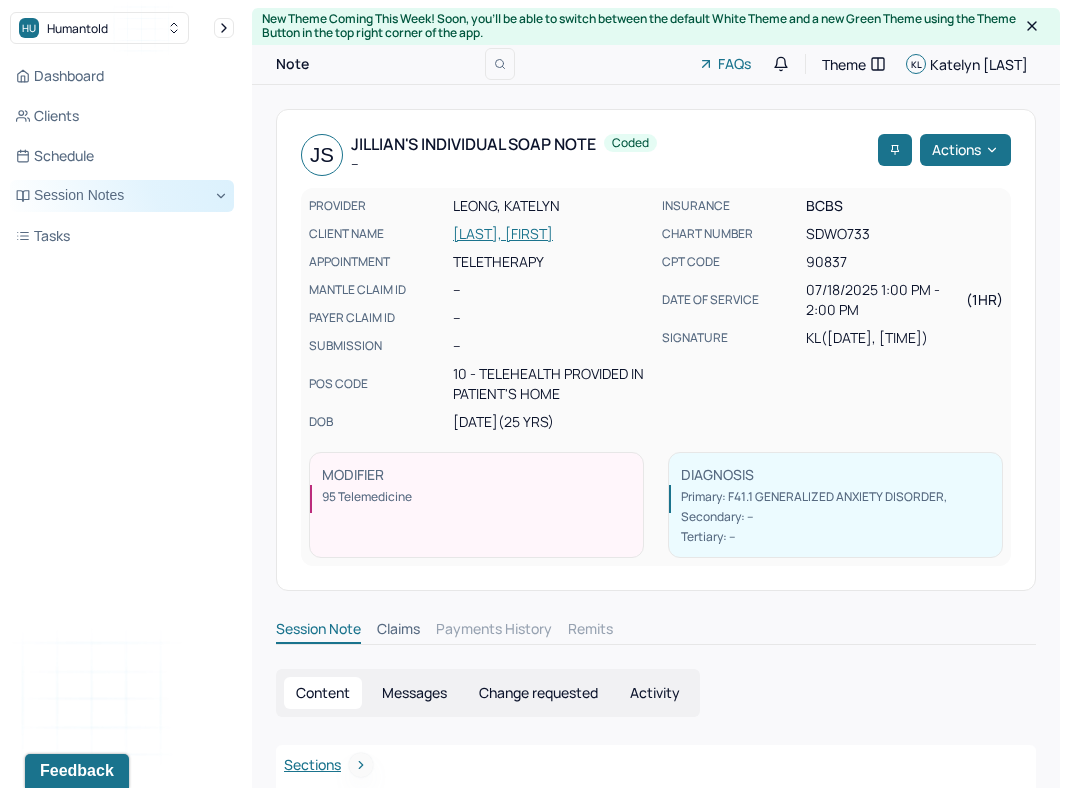 click on "Session Notes" at bounding box center (122, 196) 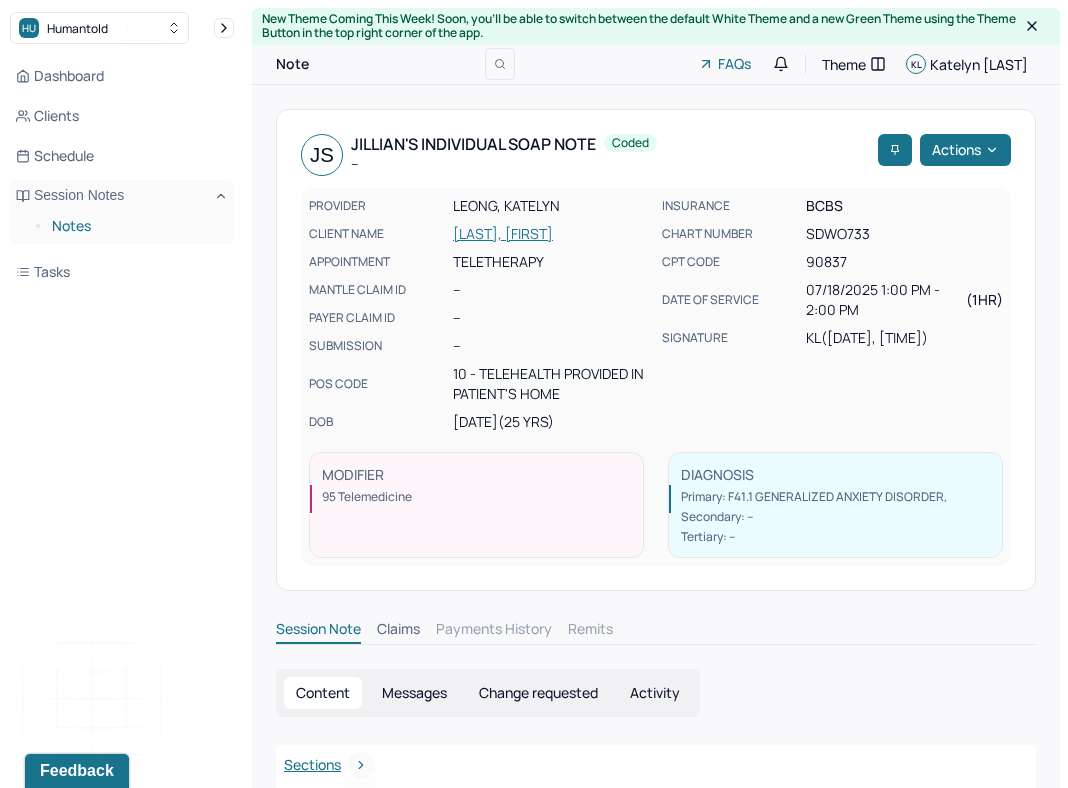 click on "Notes" at bounding box center [135, 226] 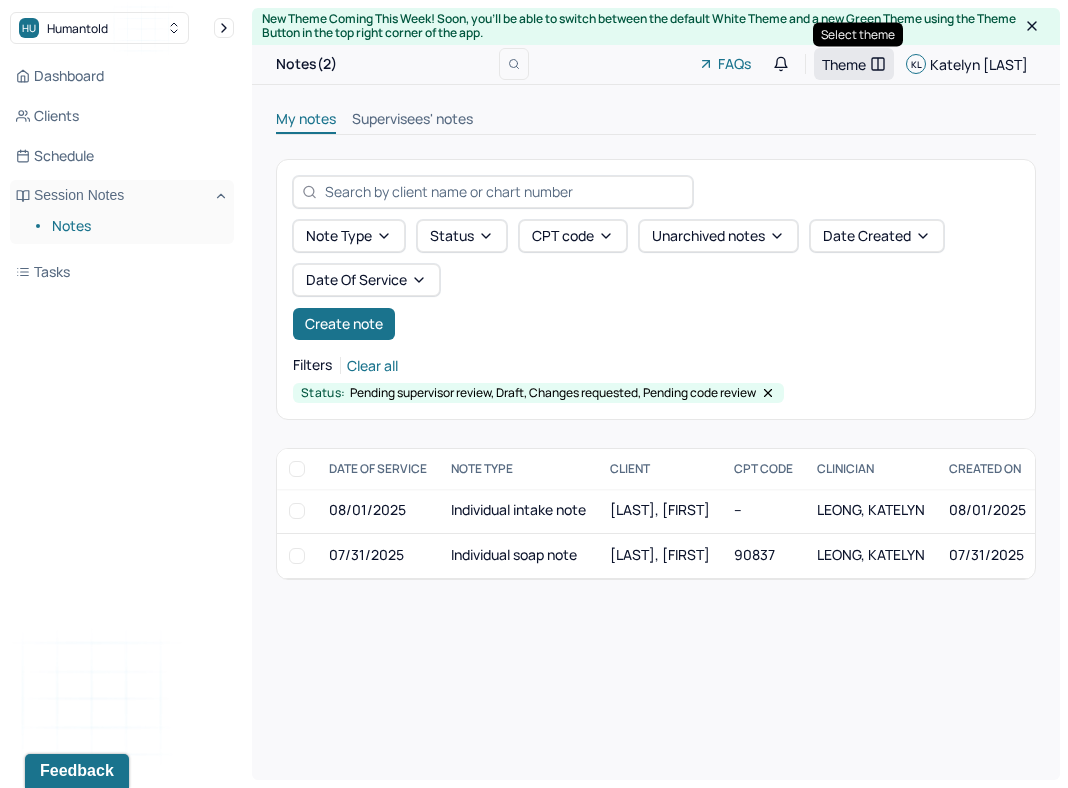 click on "Theme" at bounding box center [844, 64] 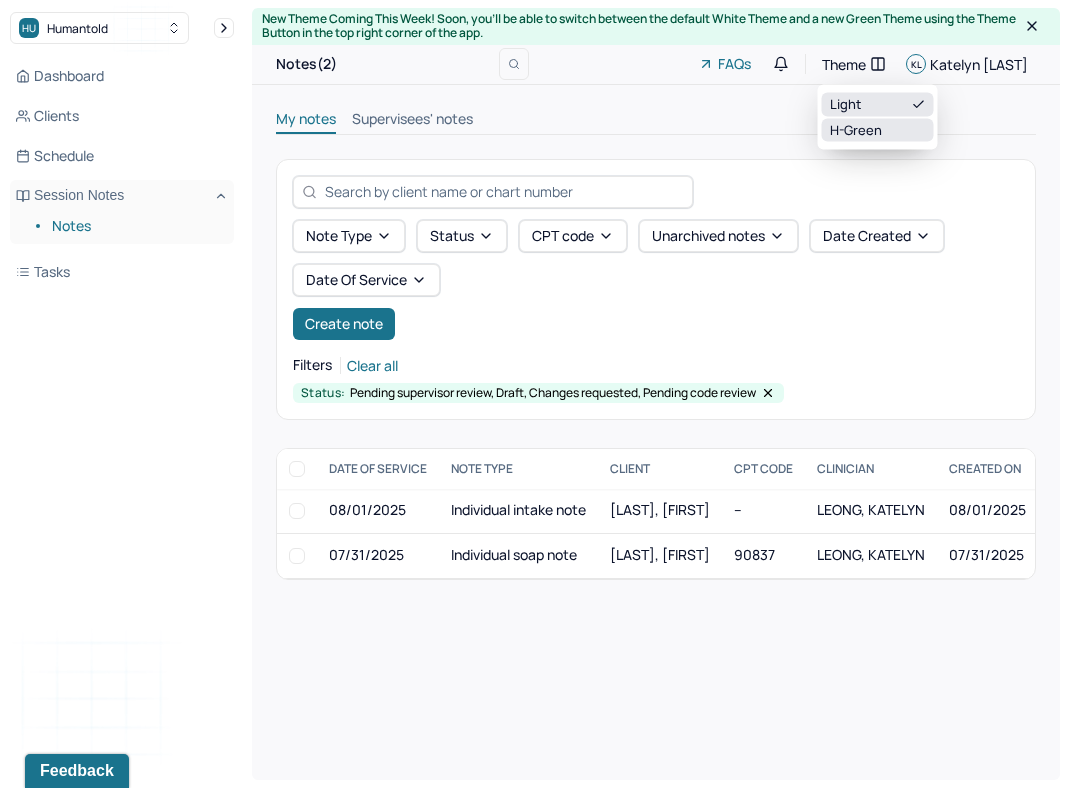 click on "H-green" at bounding box center [878, 130] 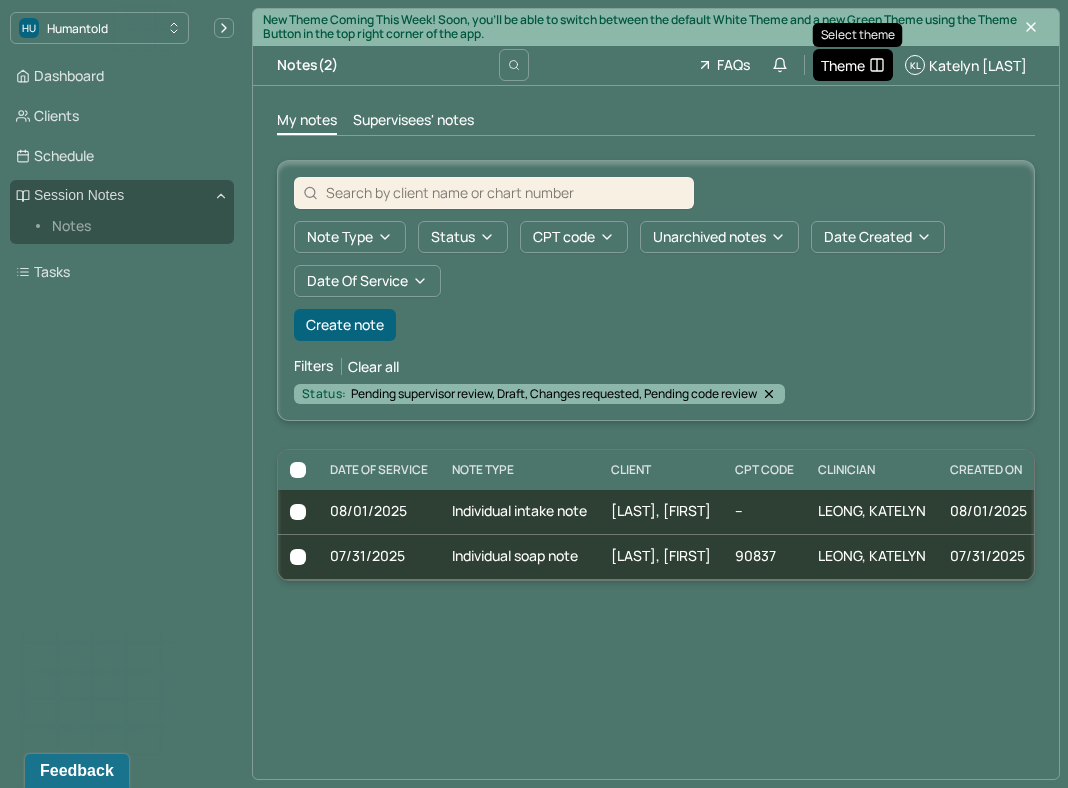 click on "Theme" at bounding box center (843, 65) 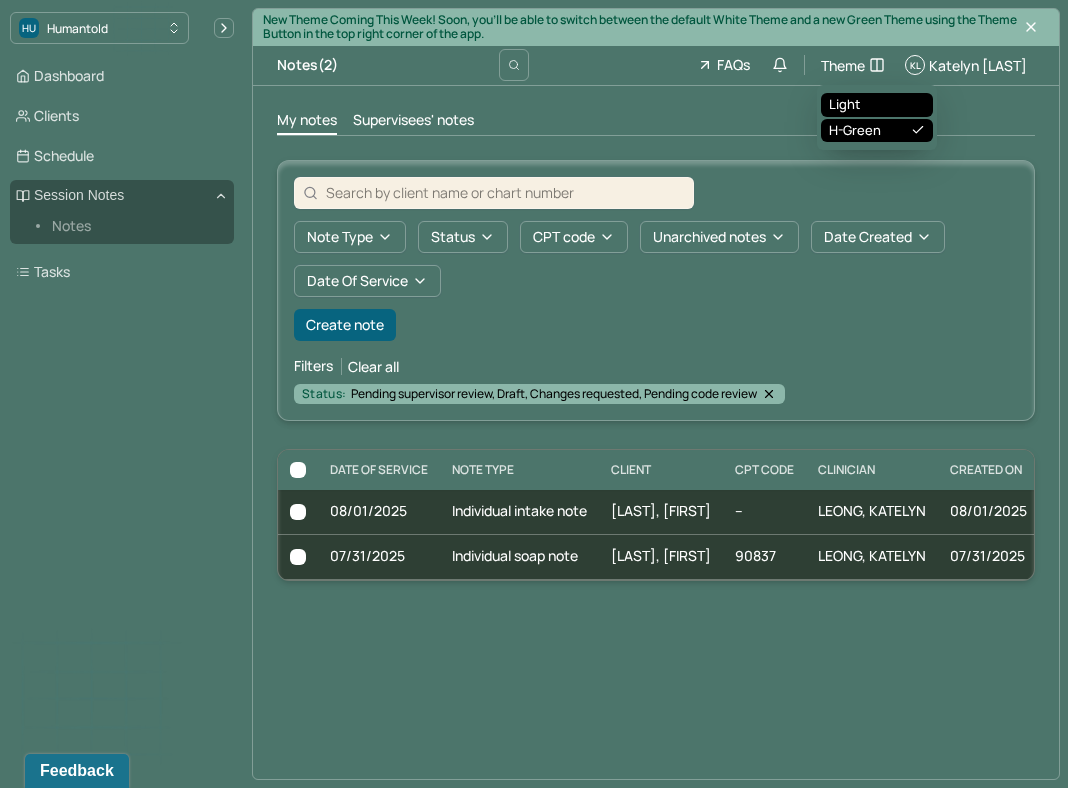 click on "Light" at bounding box center (877, 105) 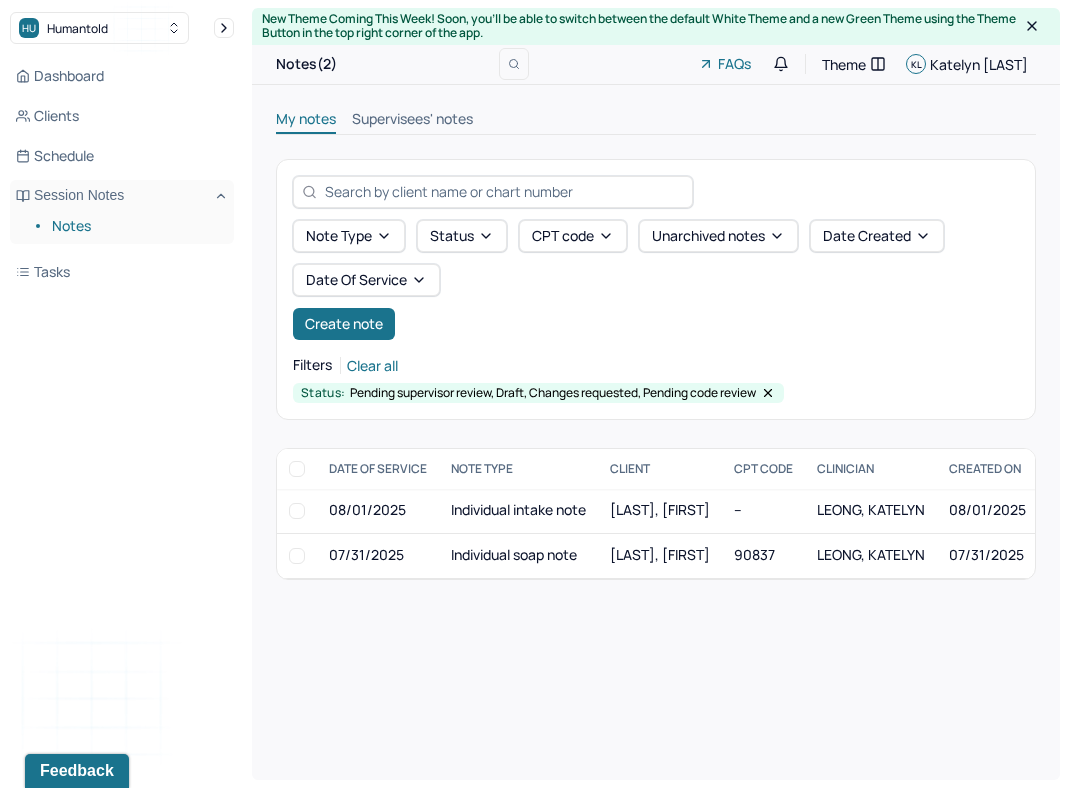 click on "Dashboard Clients Schedule Session Notes Notes Tasks KL Katelyn   Leong provider Logout" at bounding box center [122, 414] 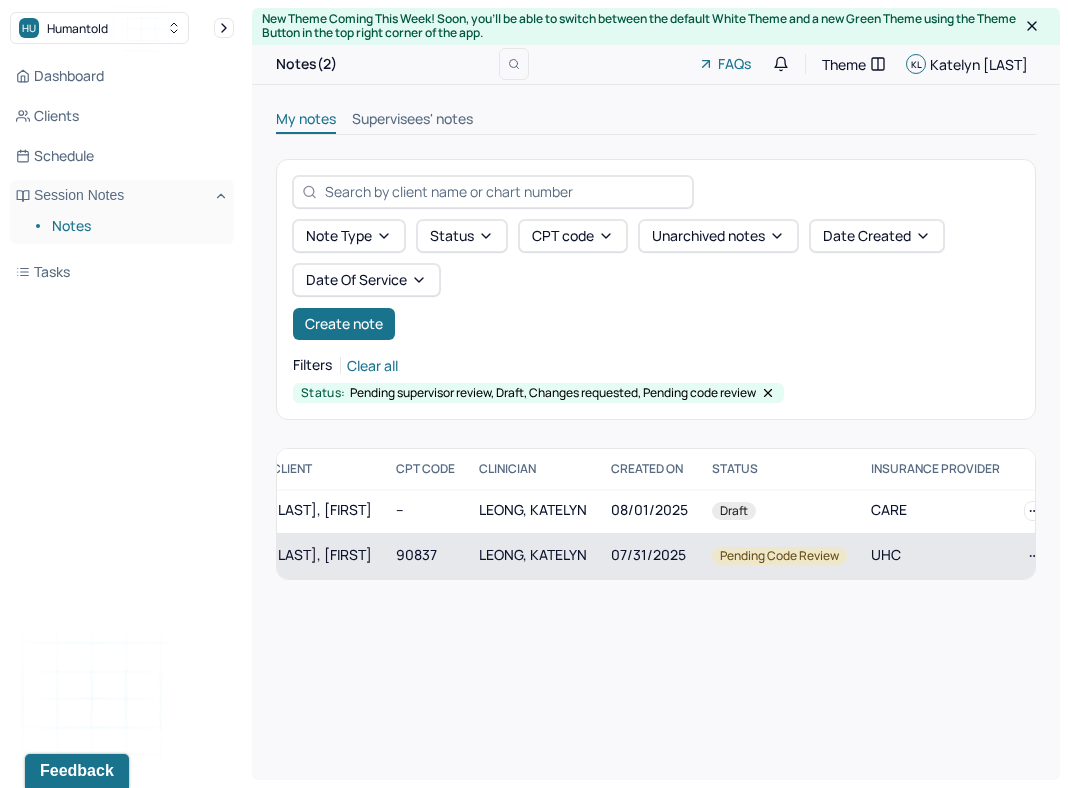 scroll, scrollTop: 0, scrollLeft: 0, axis: both 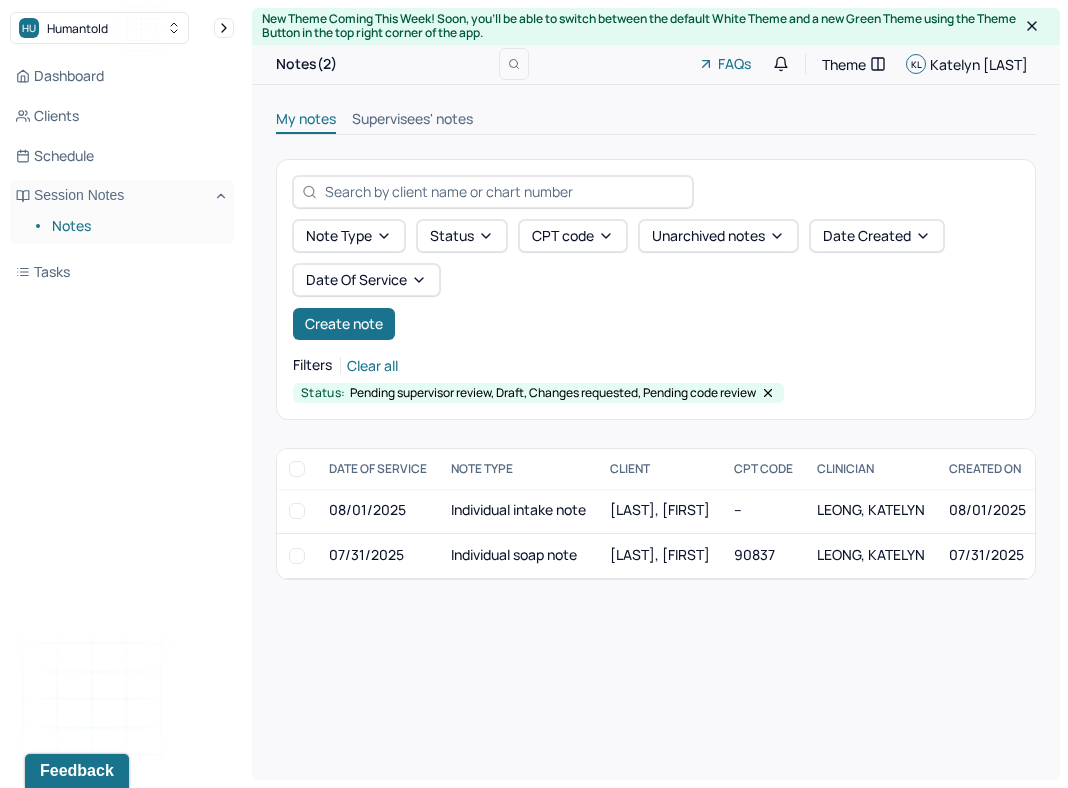 click on "Note type Status CPT code Unarchived notes Date Created Date Of Service Create note" at bounding box center (656, 280) 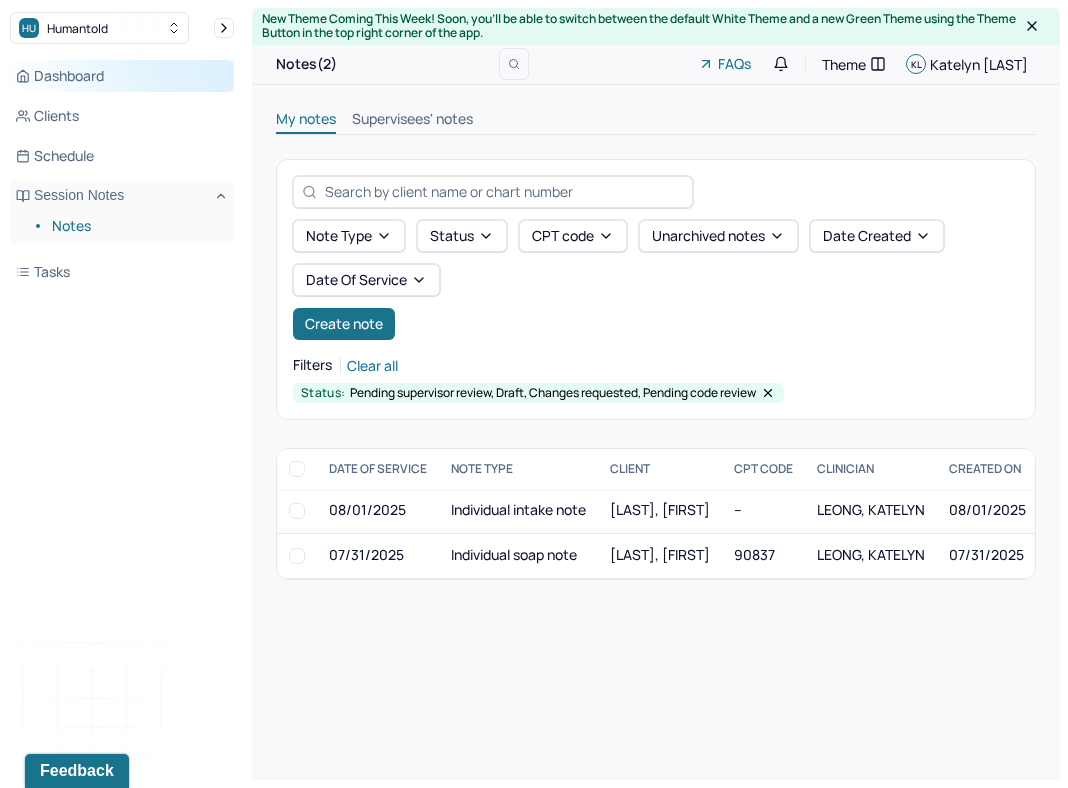 click on "Dashboard" at bounding box center (122, 76) 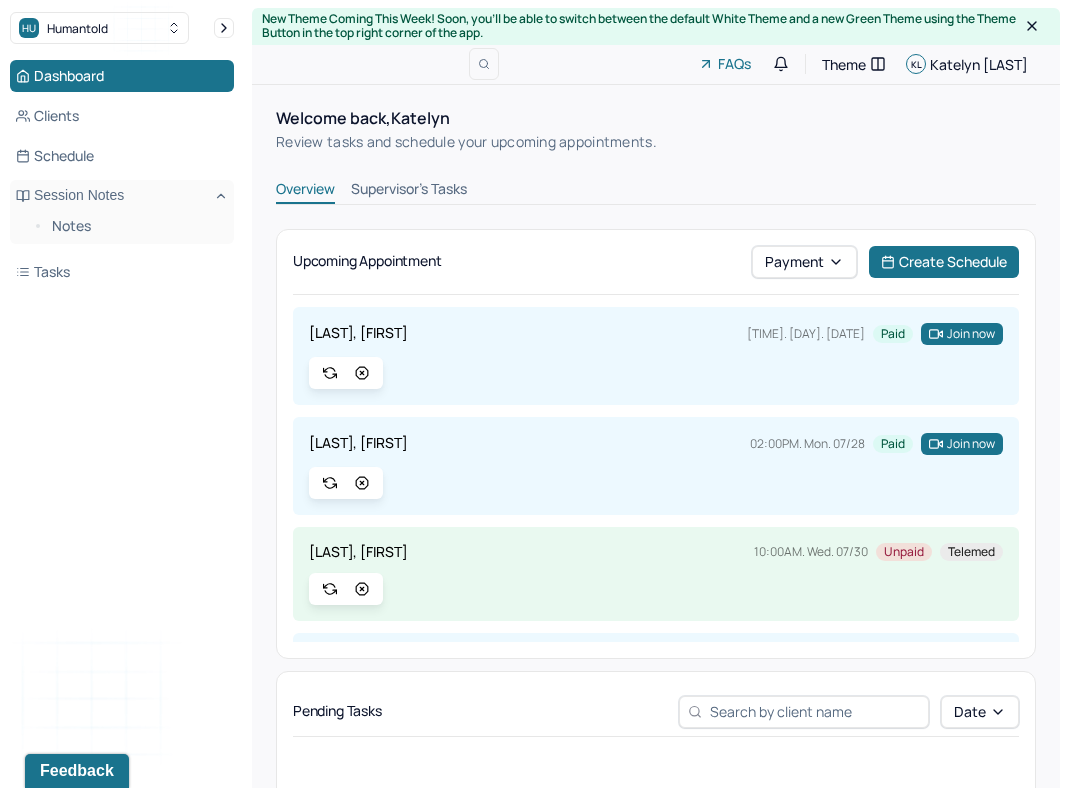 scroll, scrollTop: 309, scrollLeft: 0, axis: vertical 